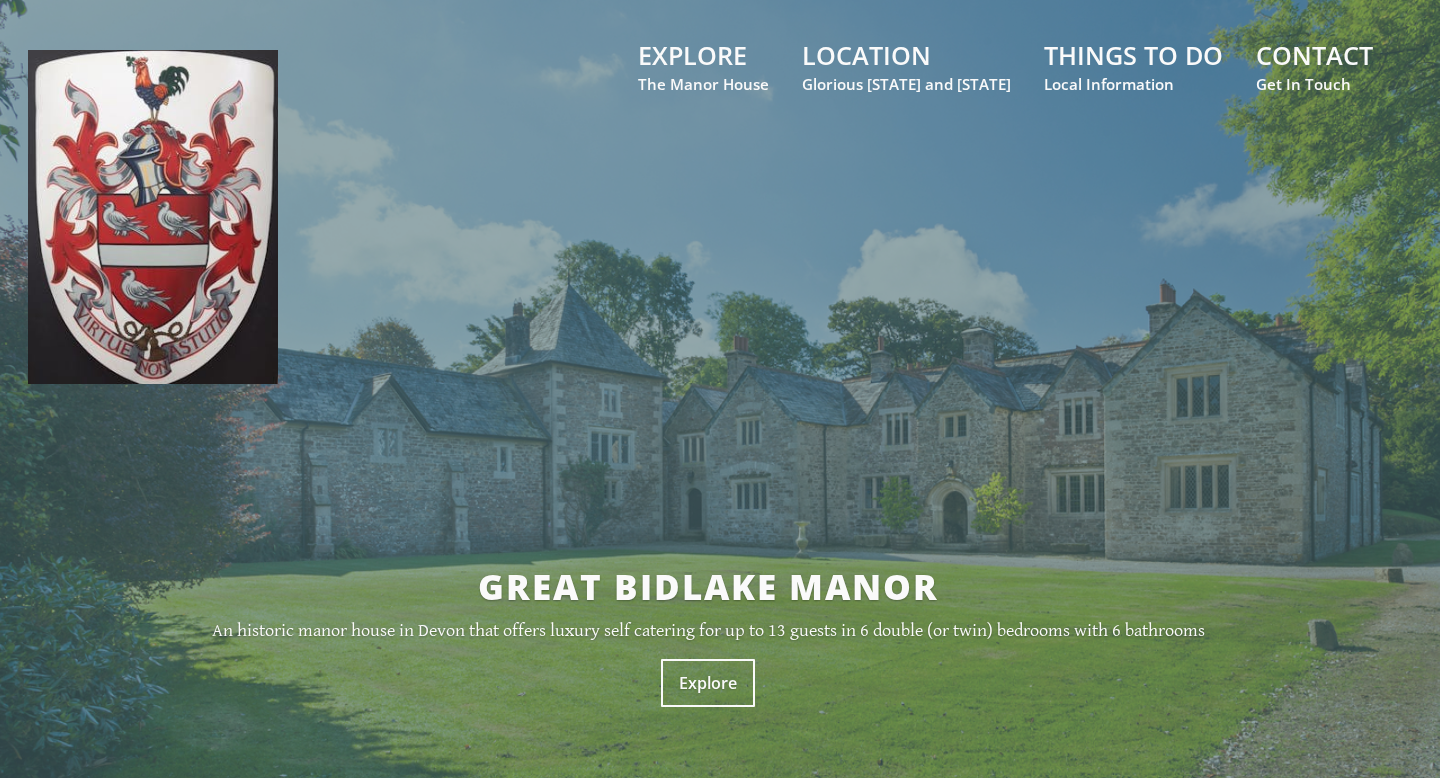 scroll, scrollTop: 0, scrollLeft: 0, axis: both 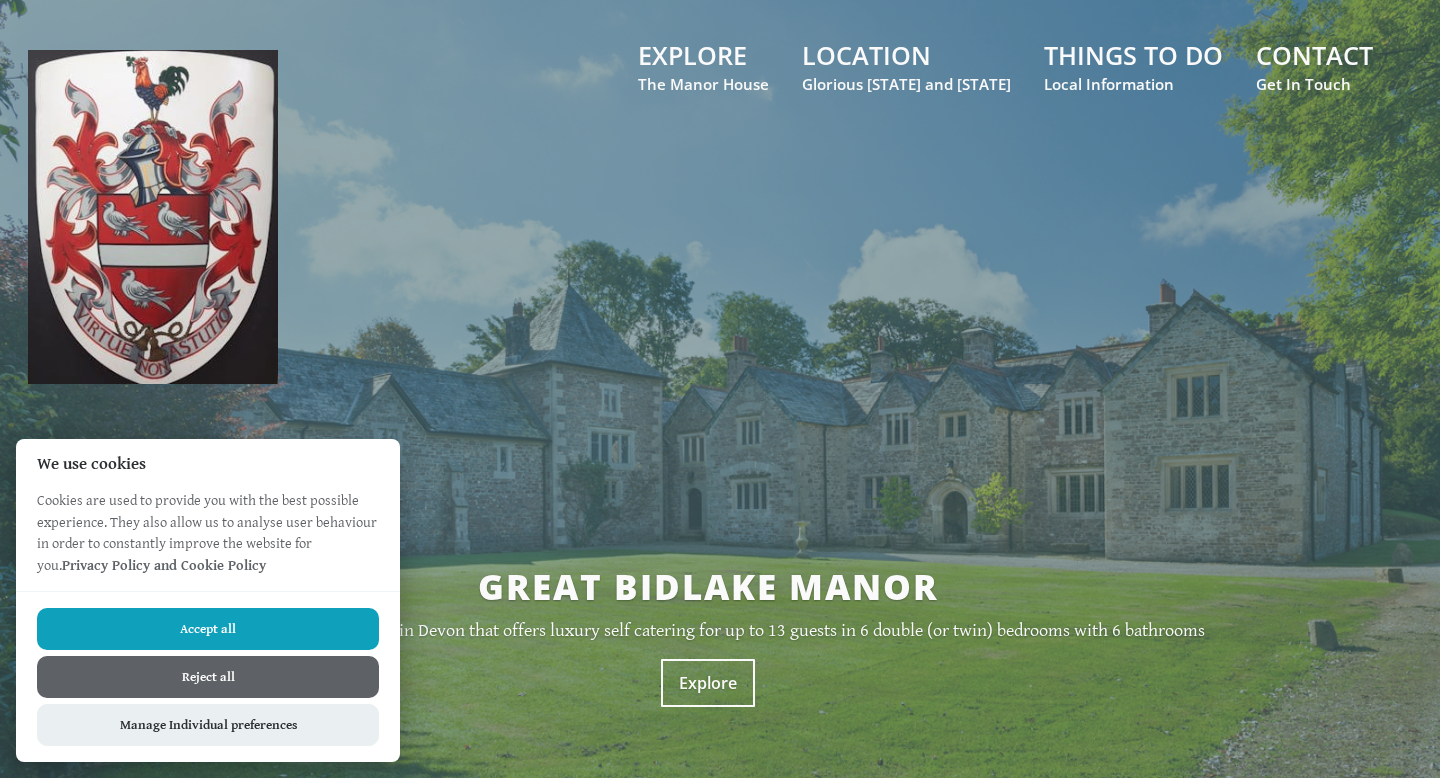 click on "Reject all" at bounding box center (208, 677) 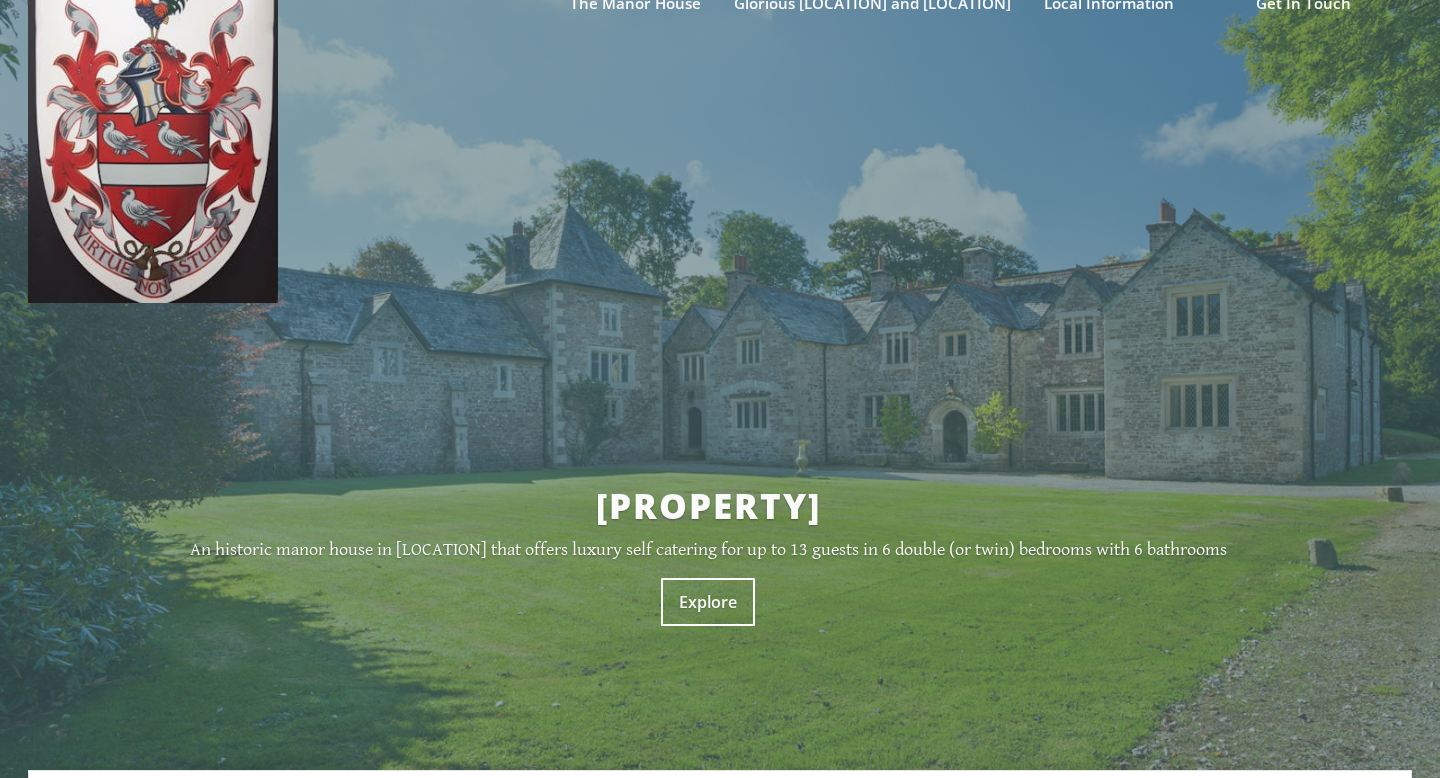 scroll, scrollTop: 229, scrollLeft: 0, axis: vertical 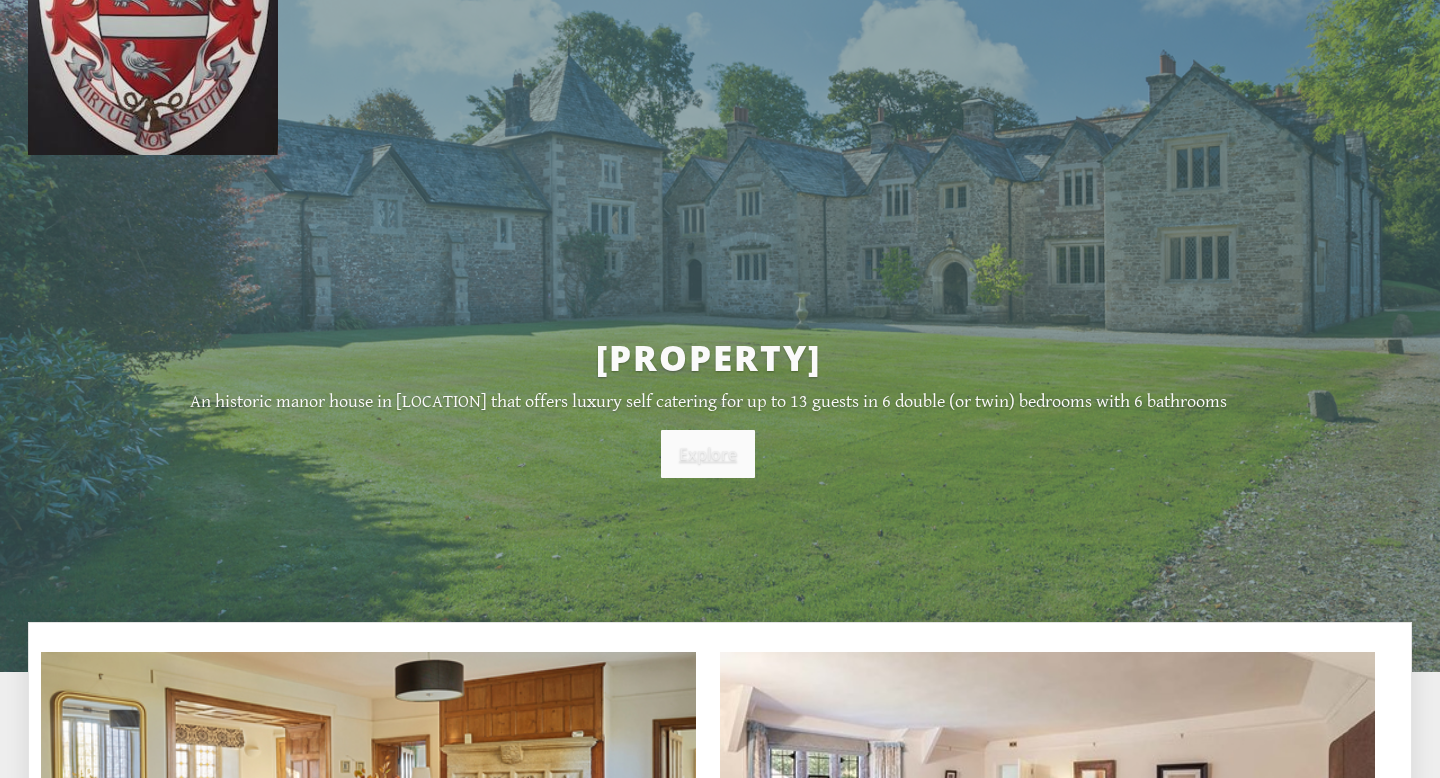click on "Explore" at bounding box center [708, 454] 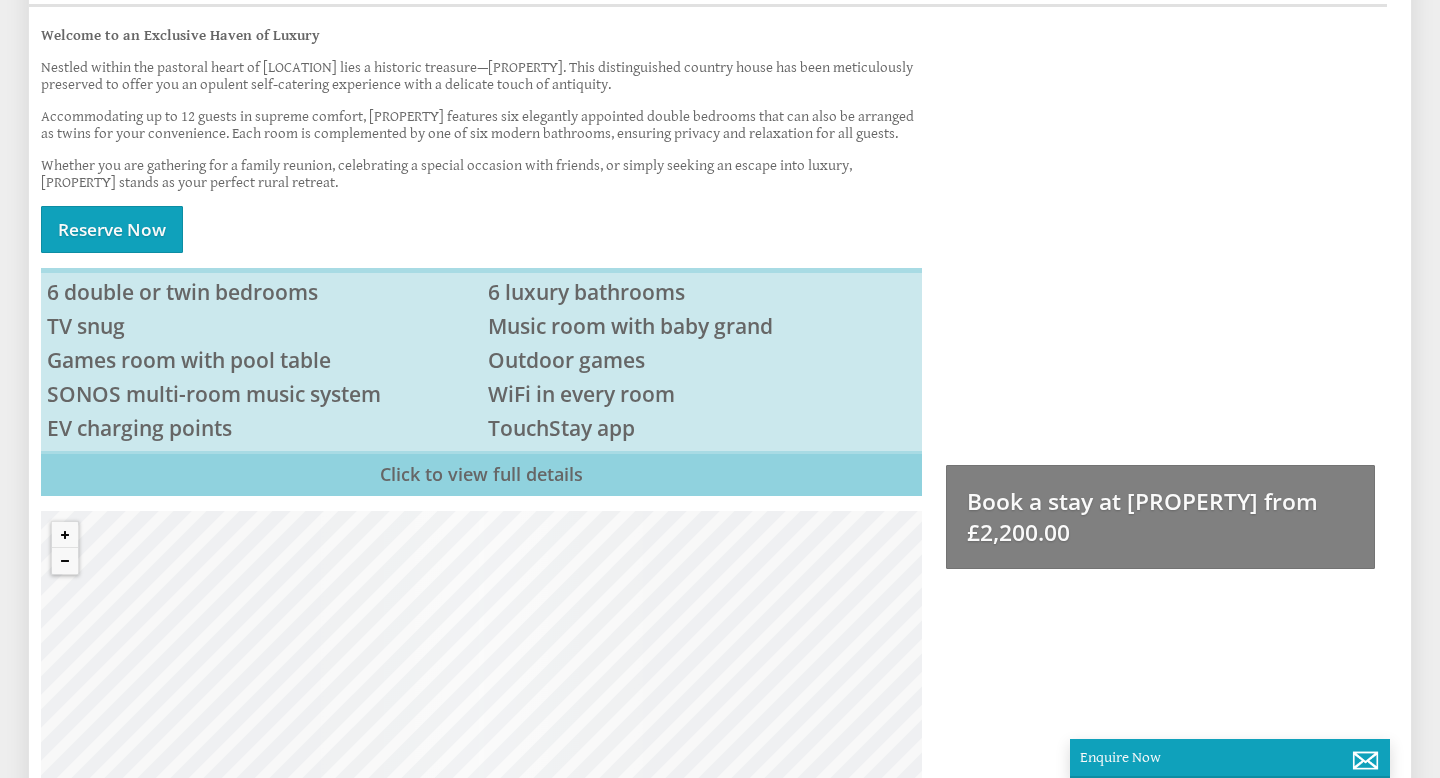 scroll, scrollTop: 1119, scrollLeft: 0, axis: vertical 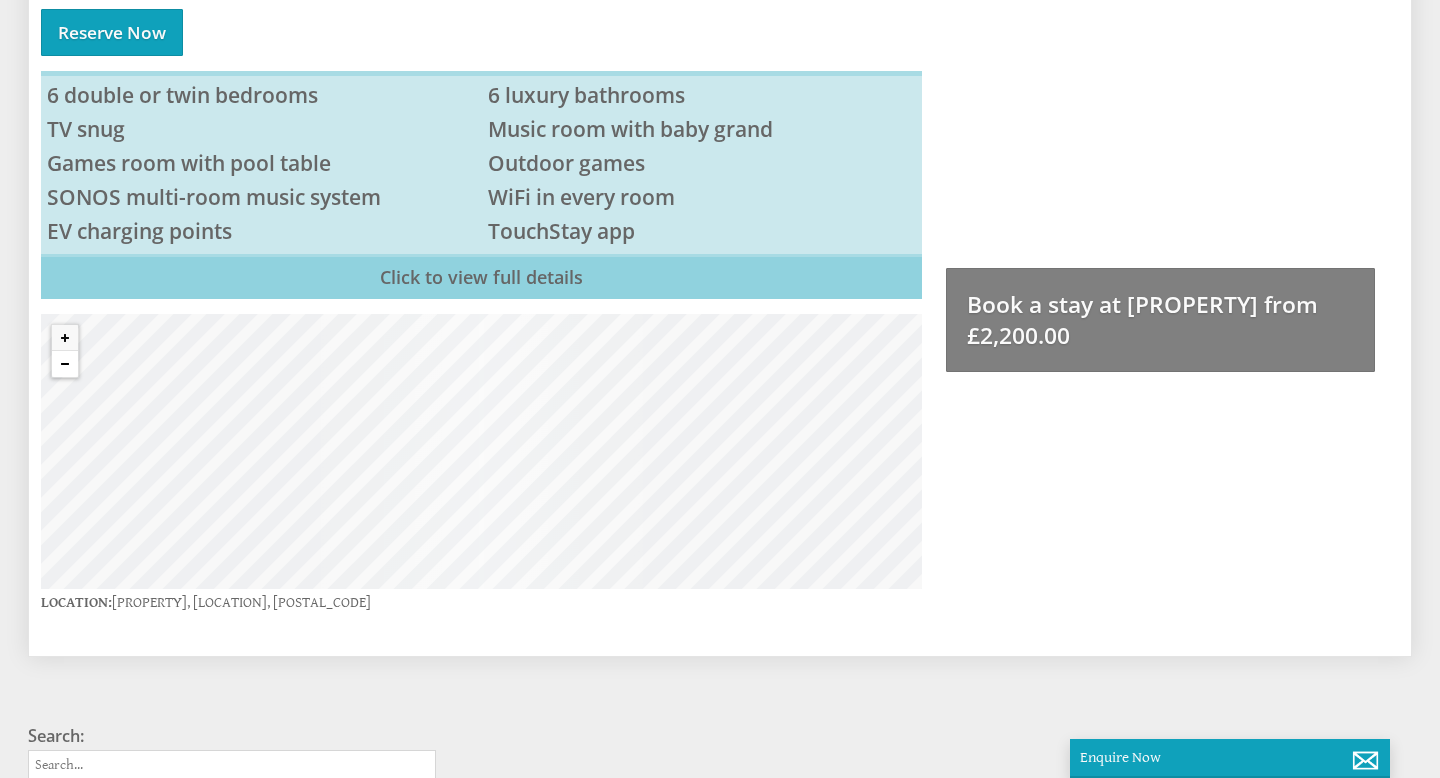 click at bounding box center [65, 364] 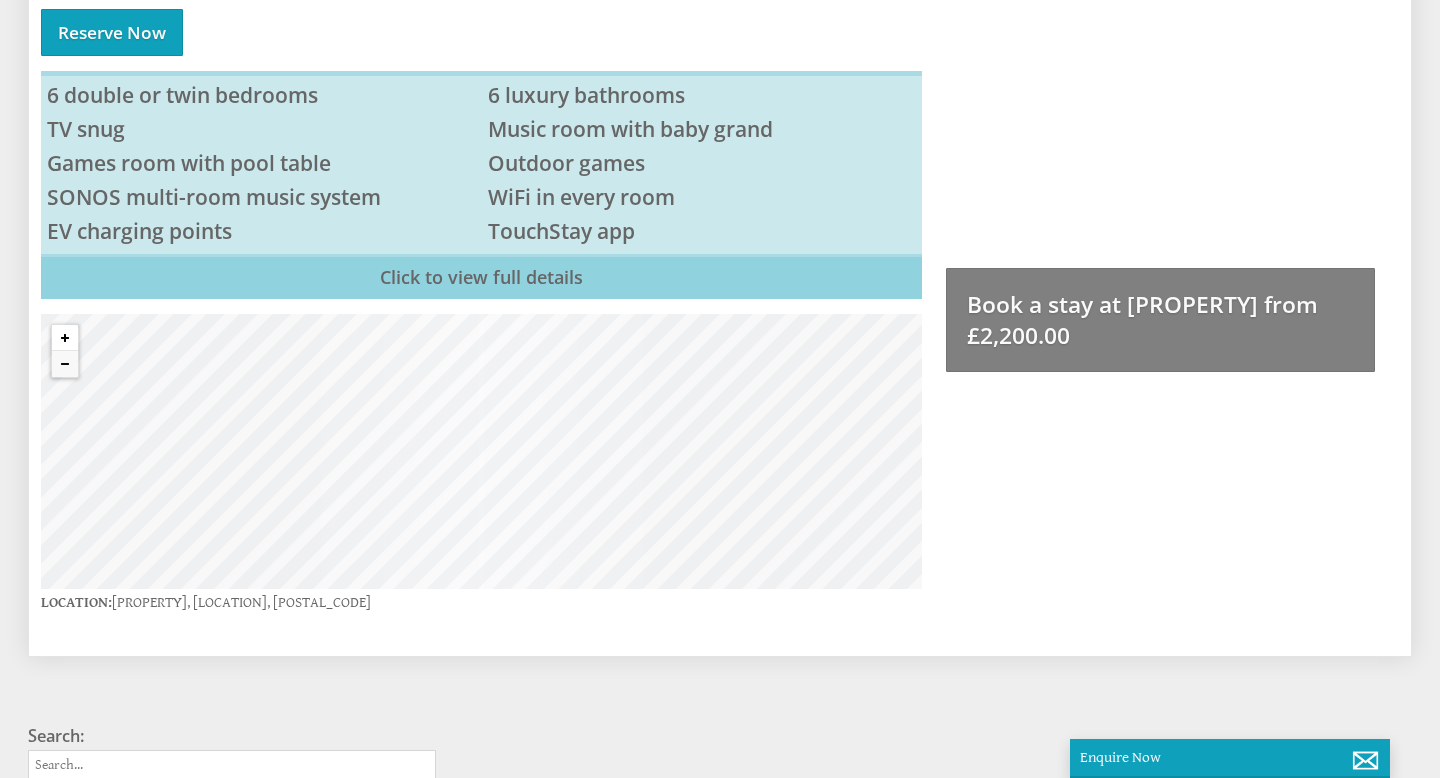 click at bounding box center (65, 338) 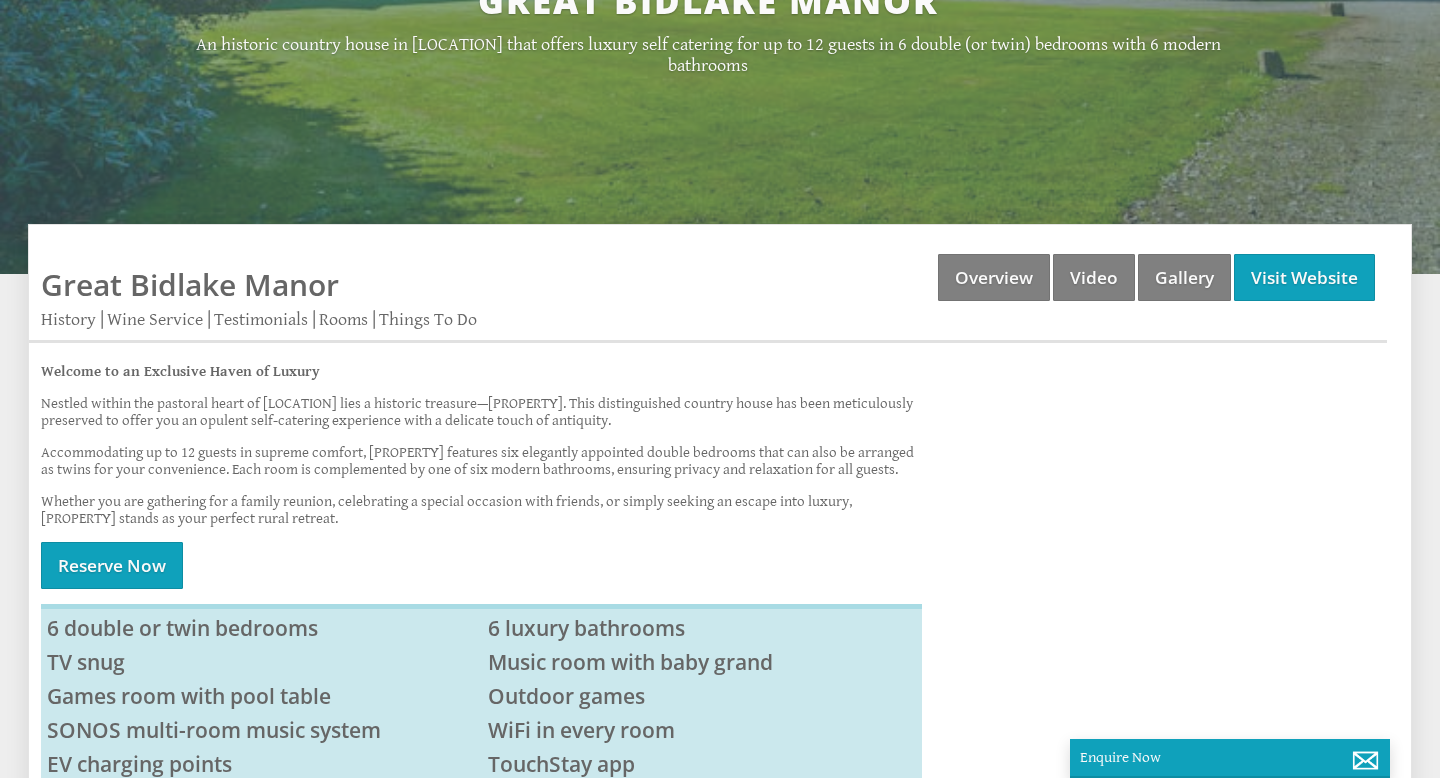 scroll, scrollTop: 580, scrollLeft: 0, axis: vertical 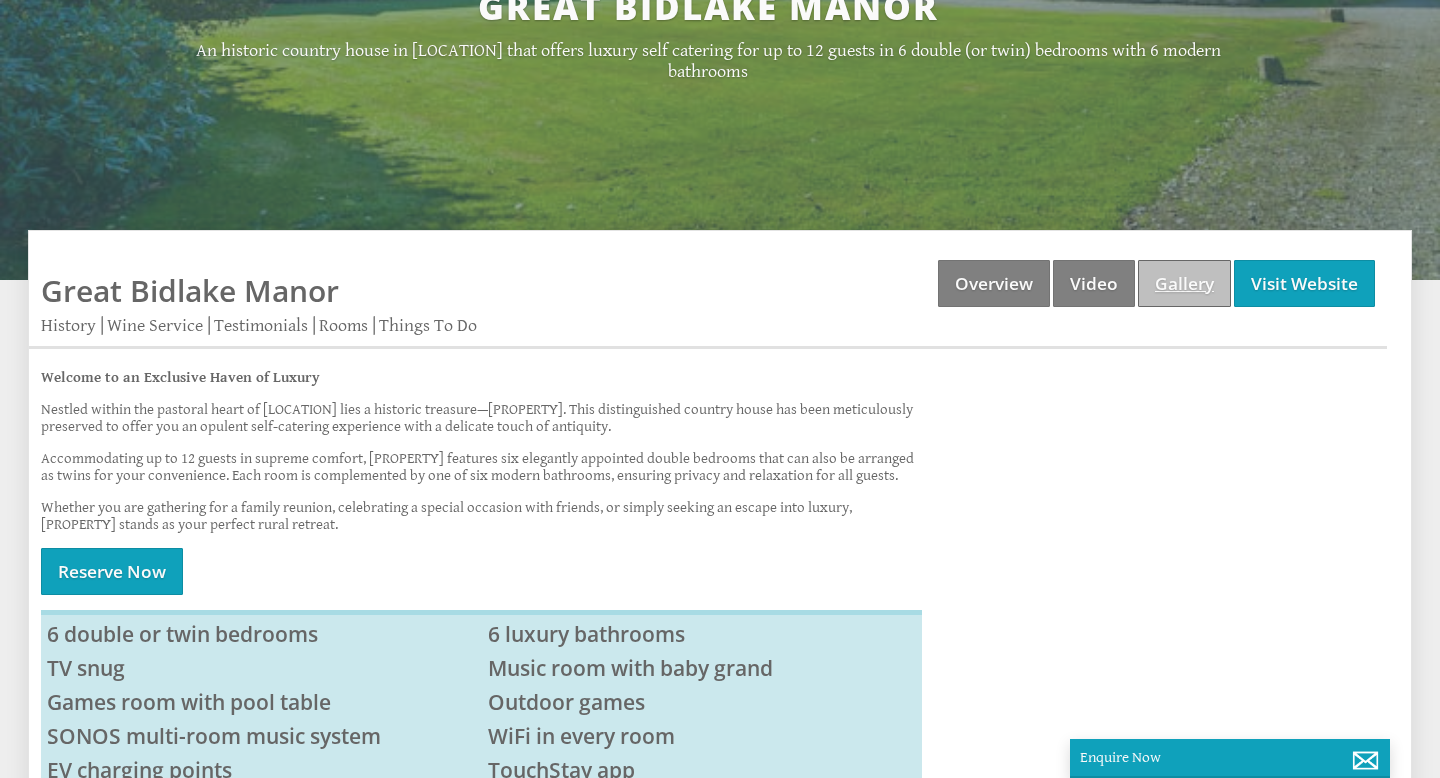 click on "Gallery" at bounding box center (1184, 283) 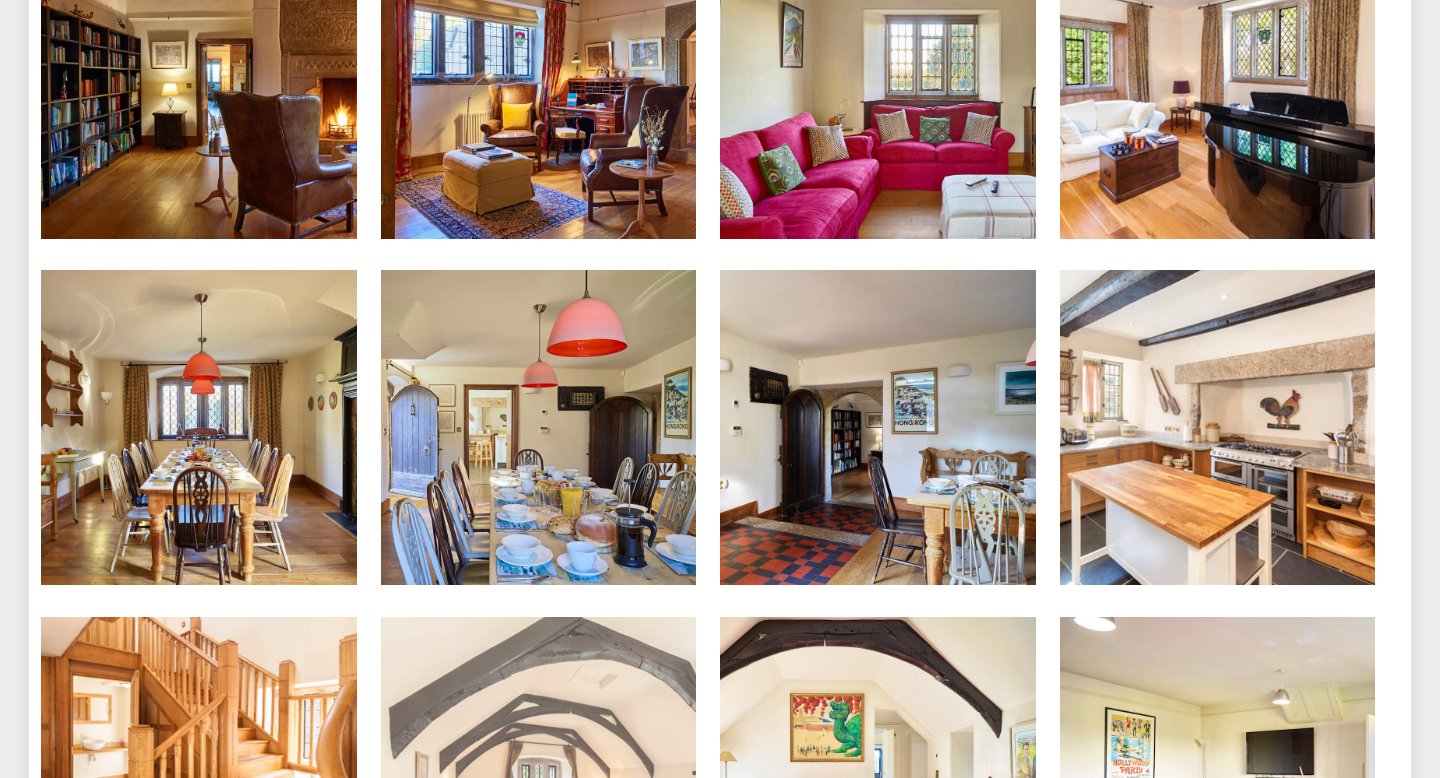 scroll, scrollTop: 1669, scrollLeft: 0, axis: vertical 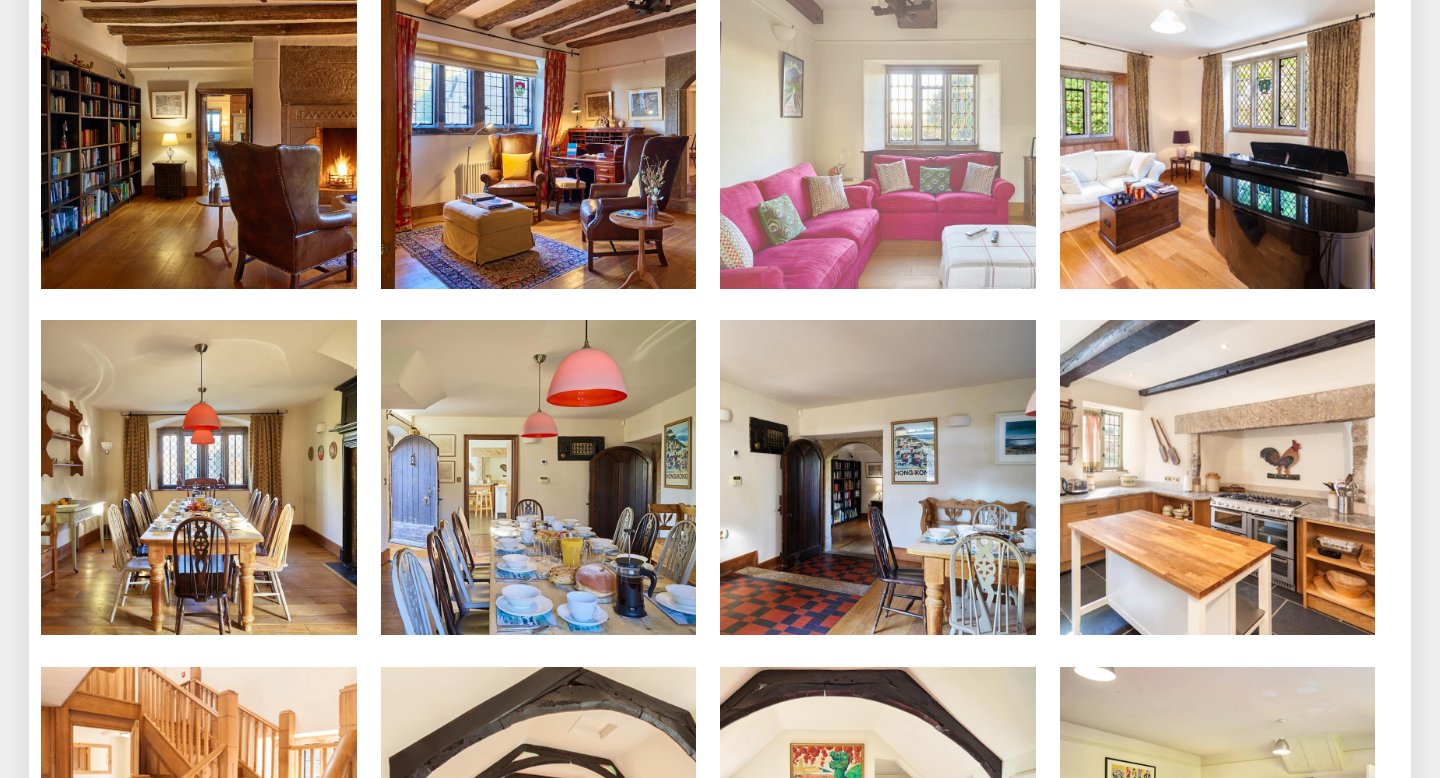 click at bounding box center (878, 131) 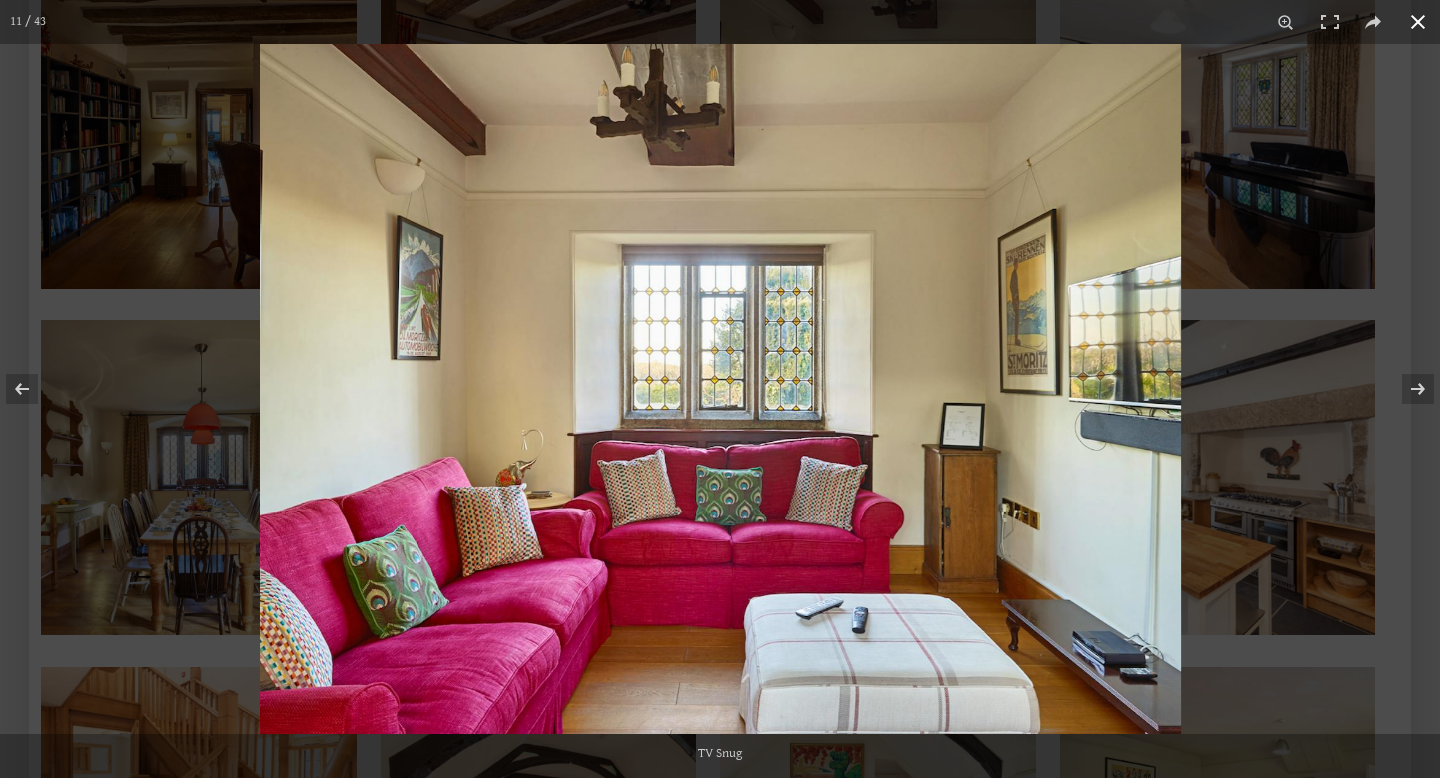 click at bounding box center [1418, 22] 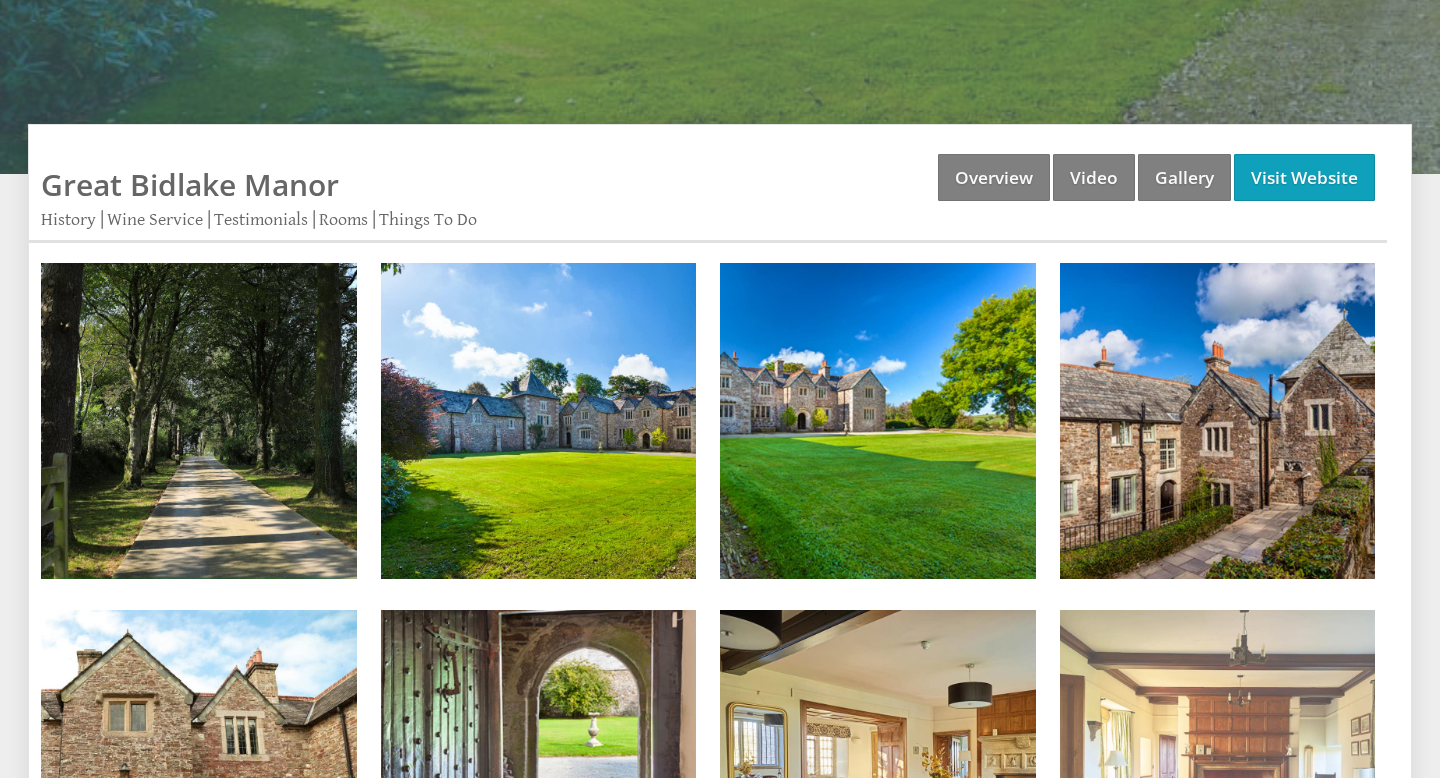 scroll, scrollTop: 700, scrollLeft: 0, axis: vertical 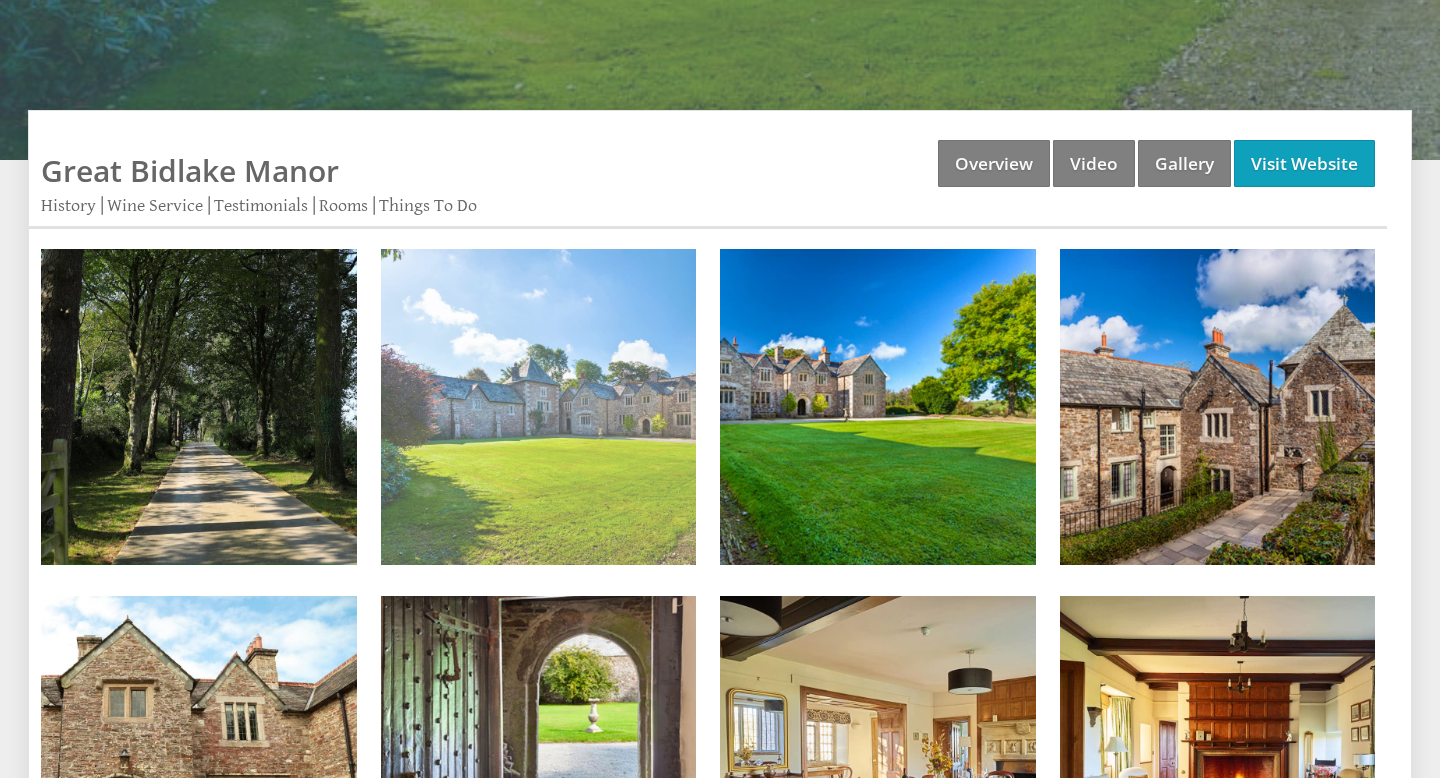click at bounding box center [539, 407] 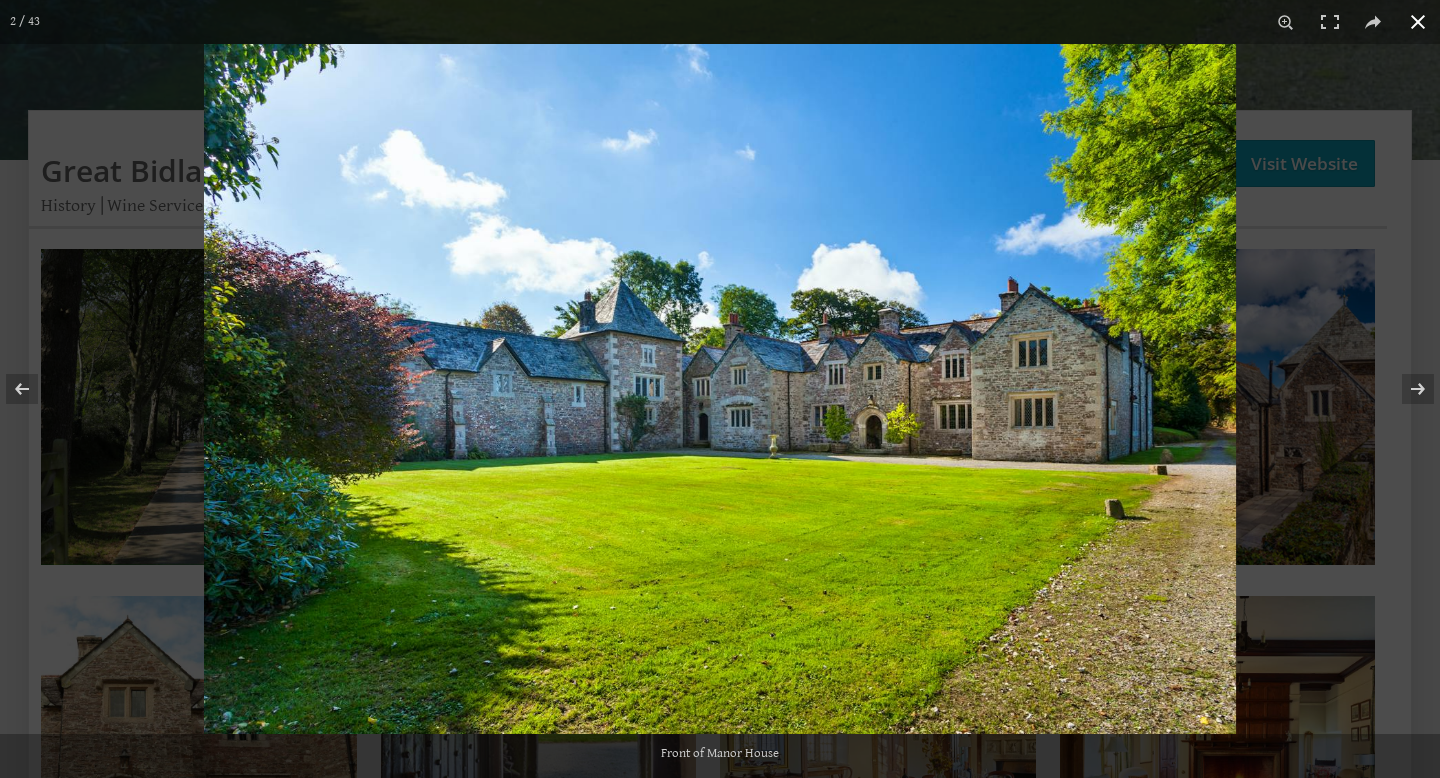 click at bounding box center [1418, 22] 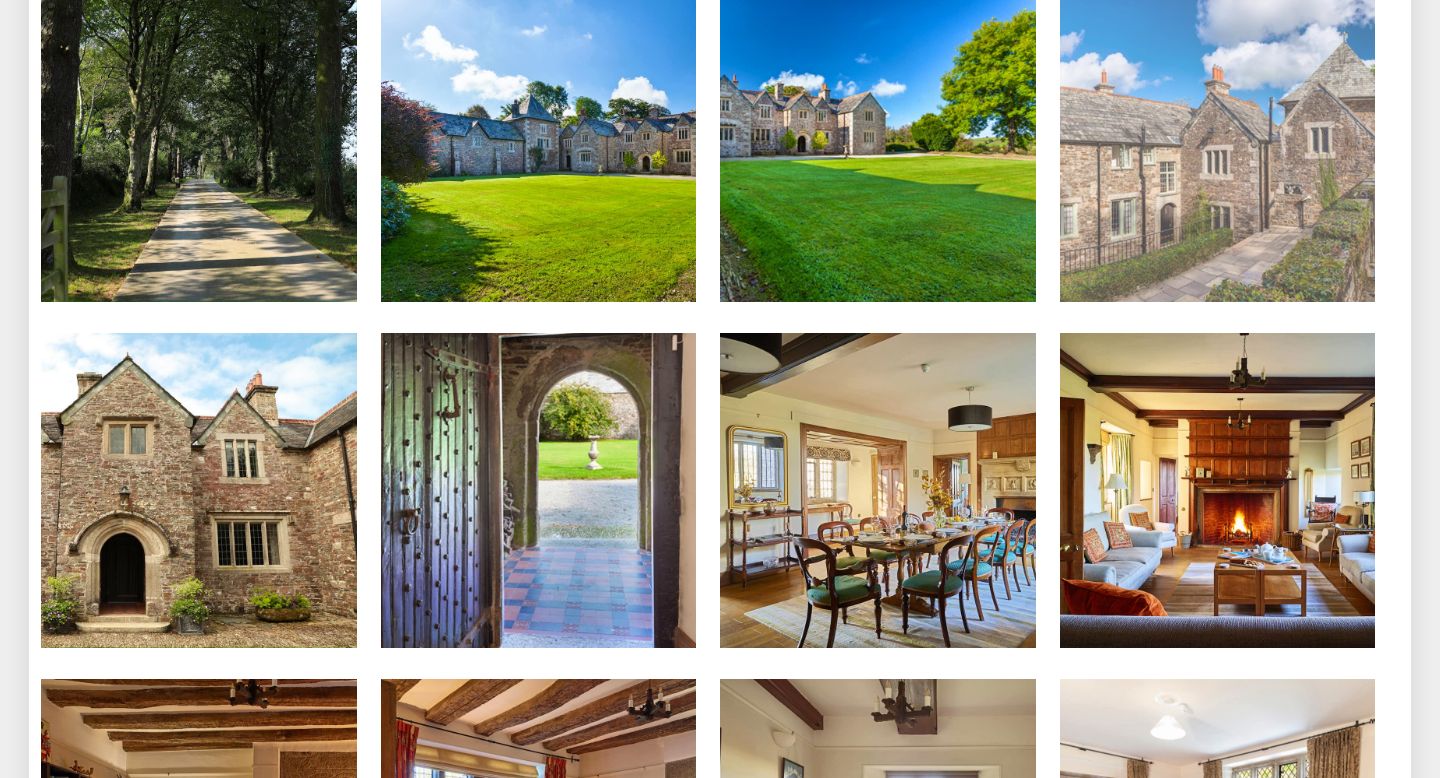 scroll, scrollTop: 976, scrollLeft: 0, axis: vertical 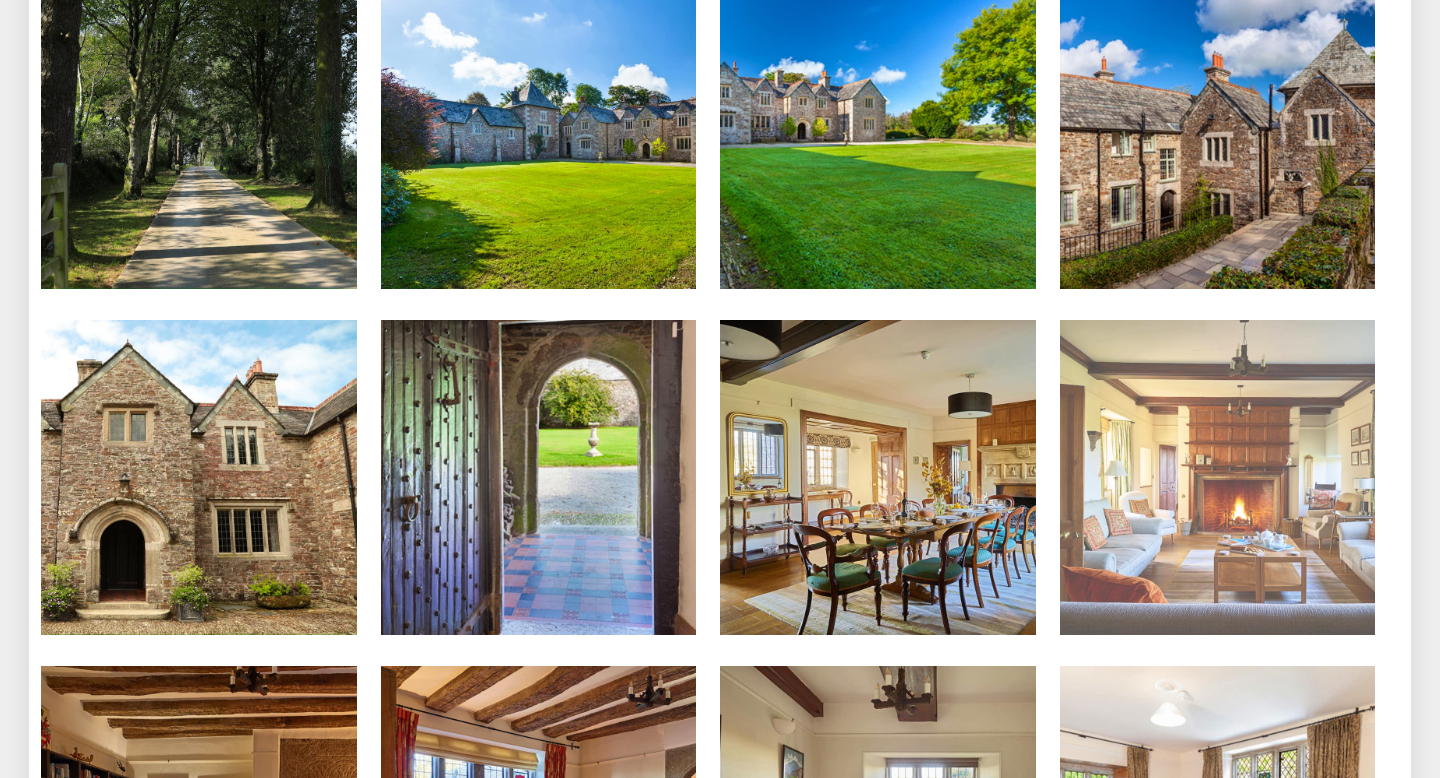 click at bounding box center [1218, 478] 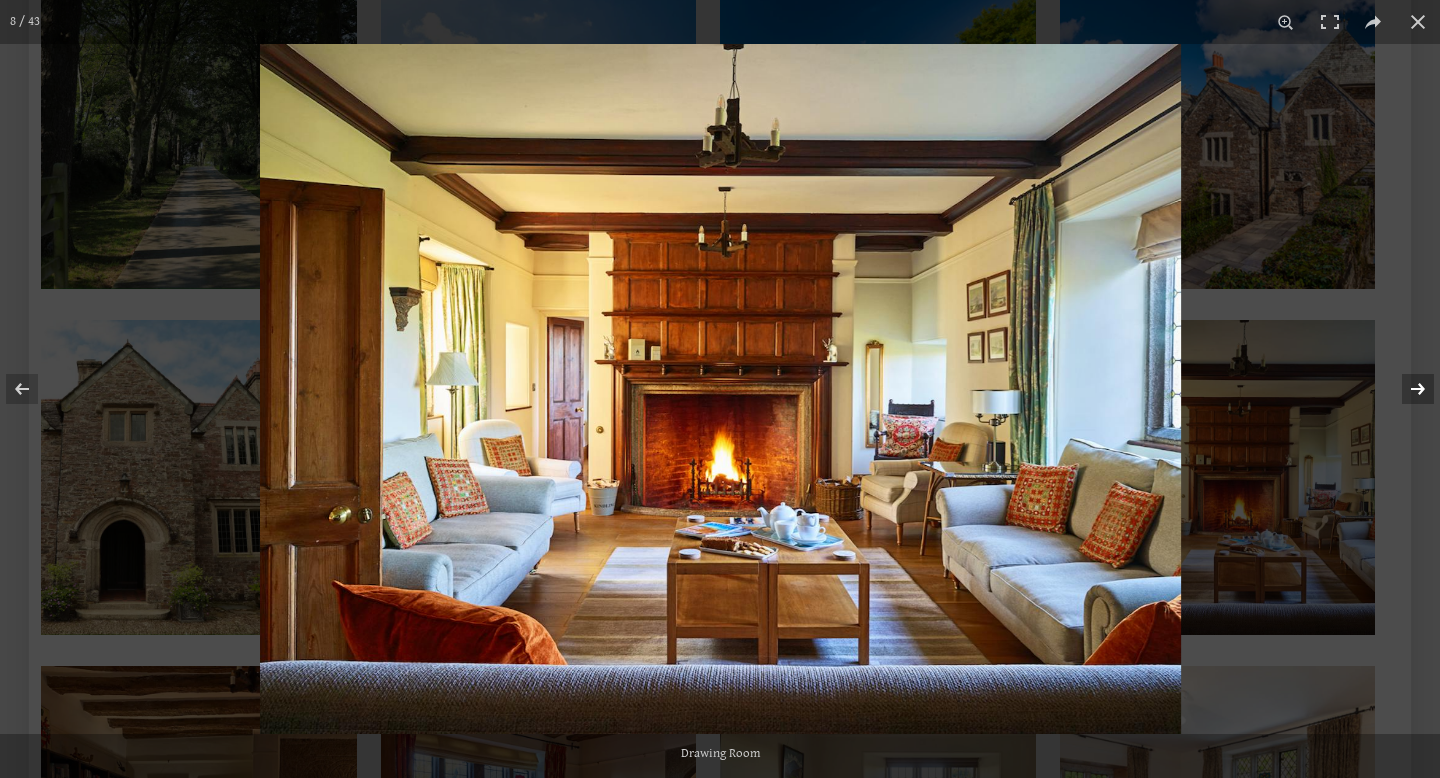 click at bounding box center [1405, 389] 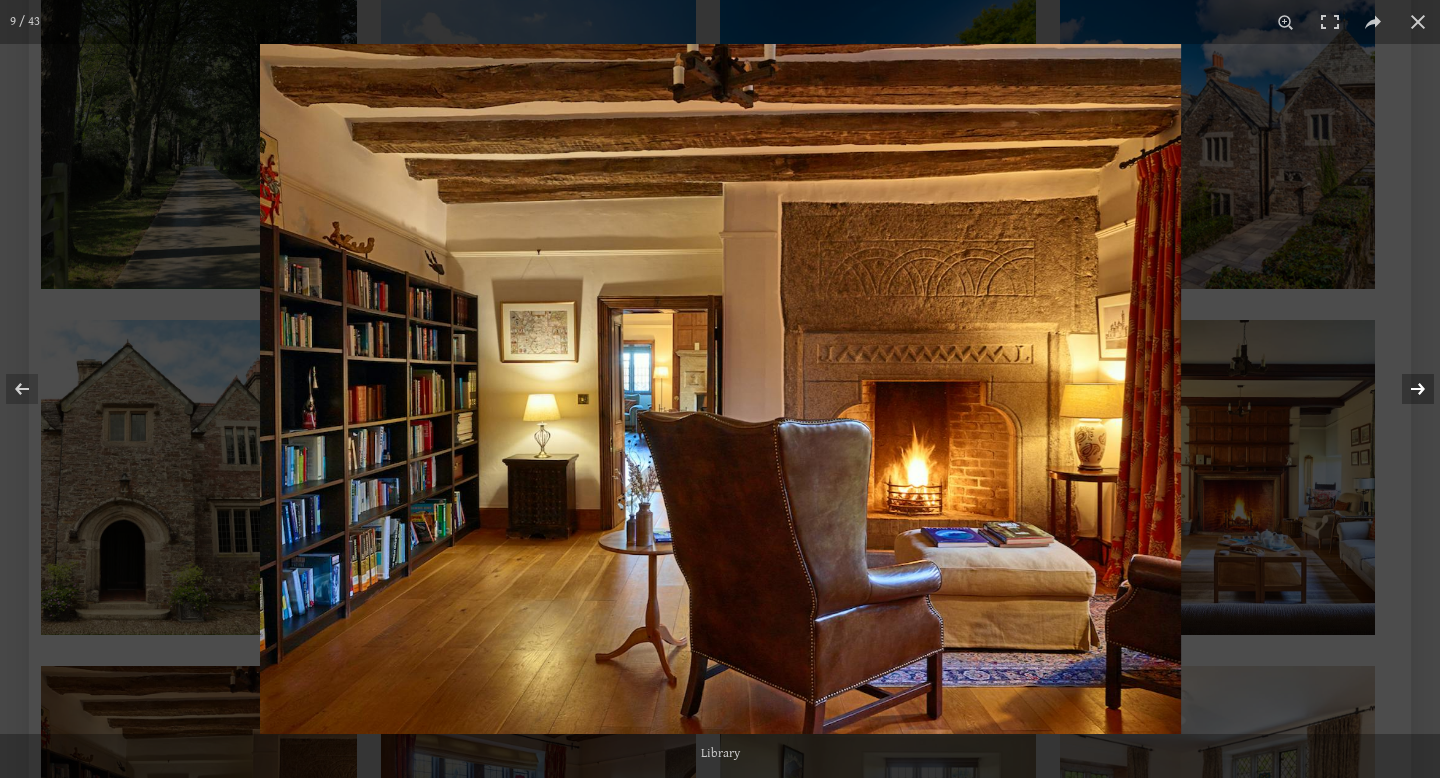 click at bounding box center [1405, 389] 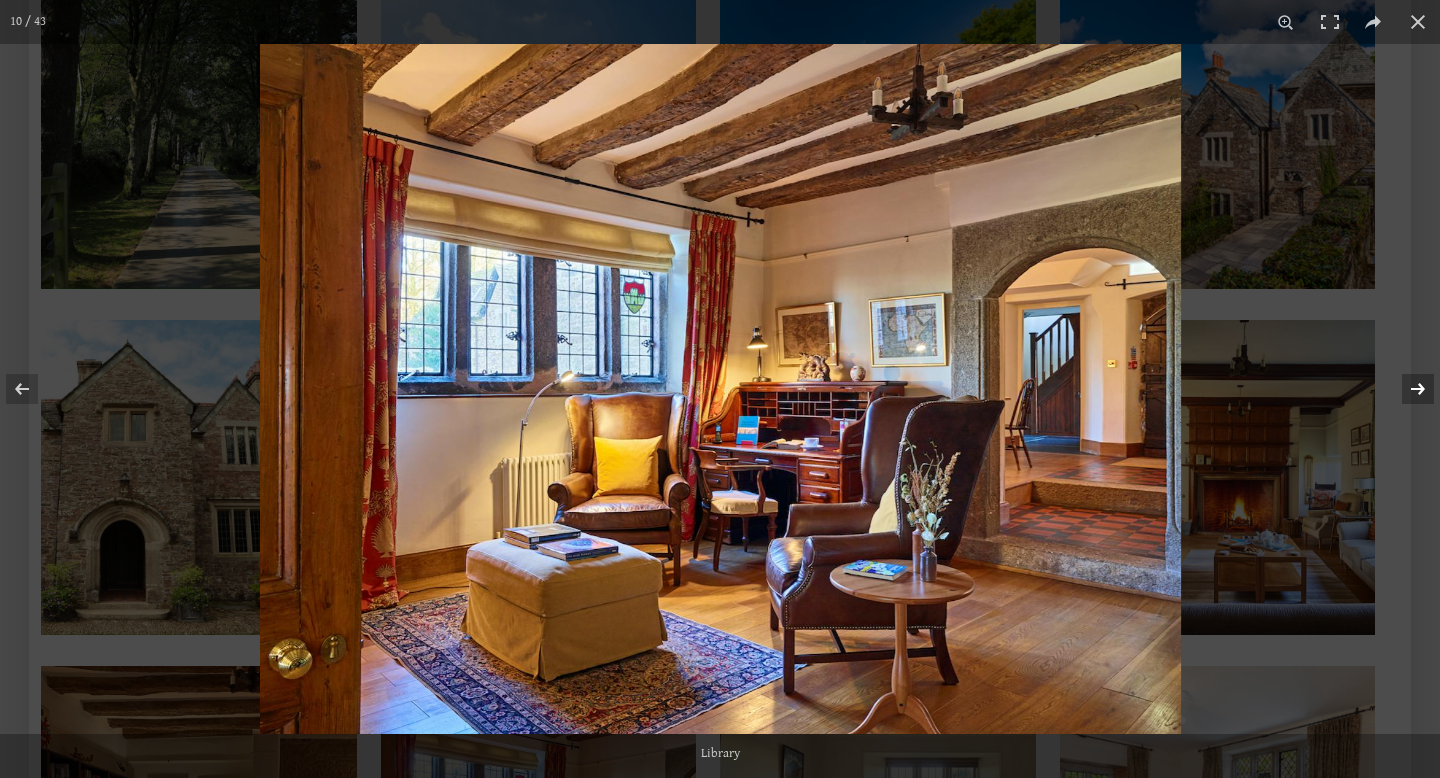 click at bounding box center [1405, 389] 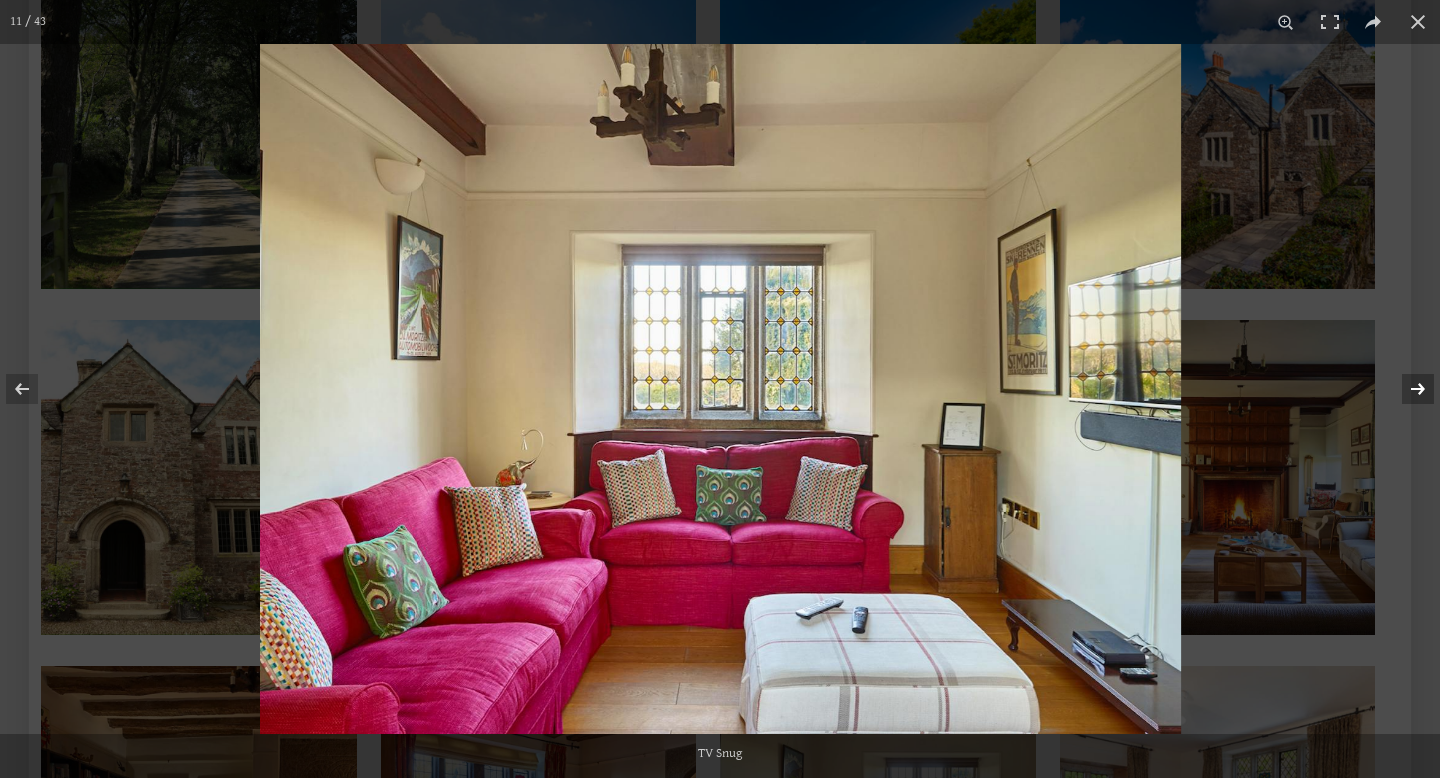 click at bounding box center (1405, 389) 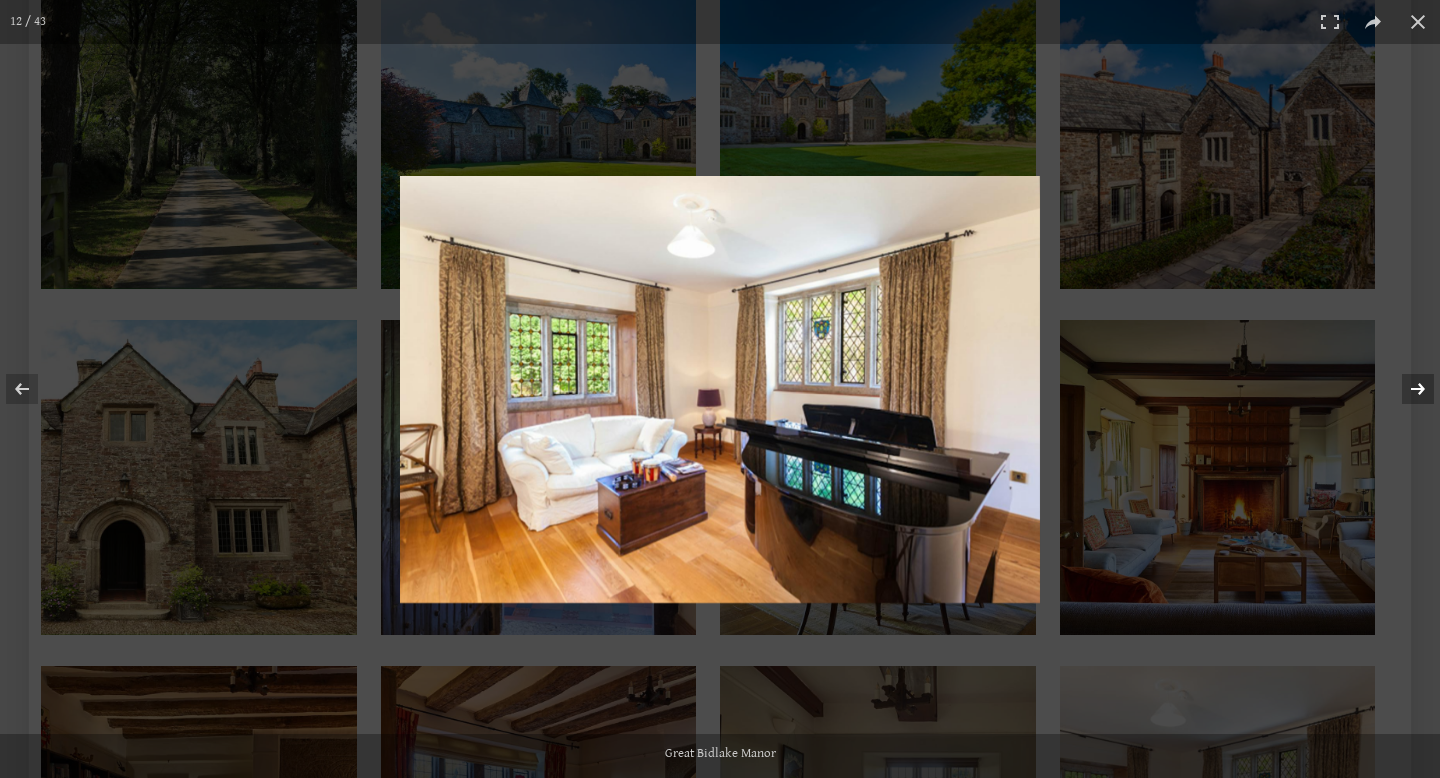 click at bounding box center (1405, 389) 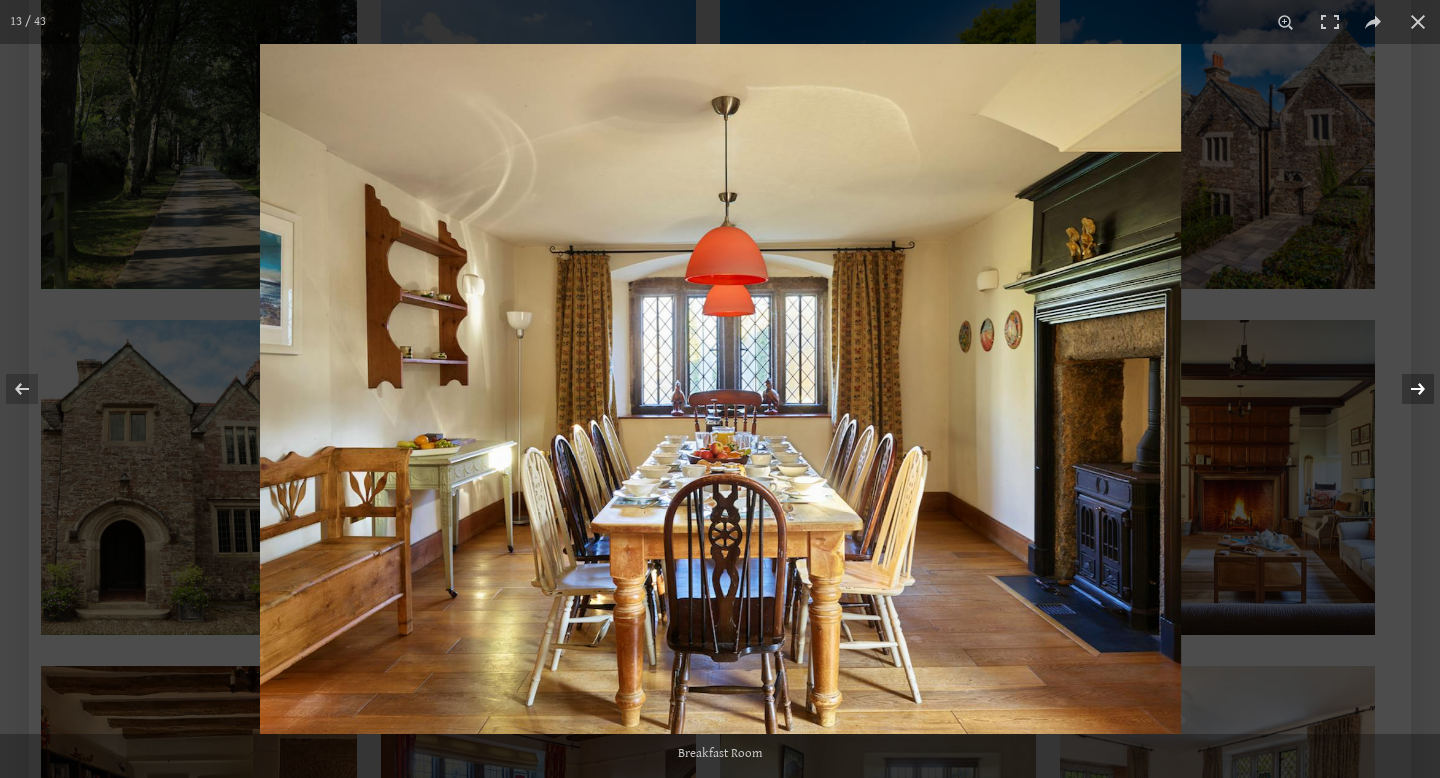 click at bounding box center (1405, 389) 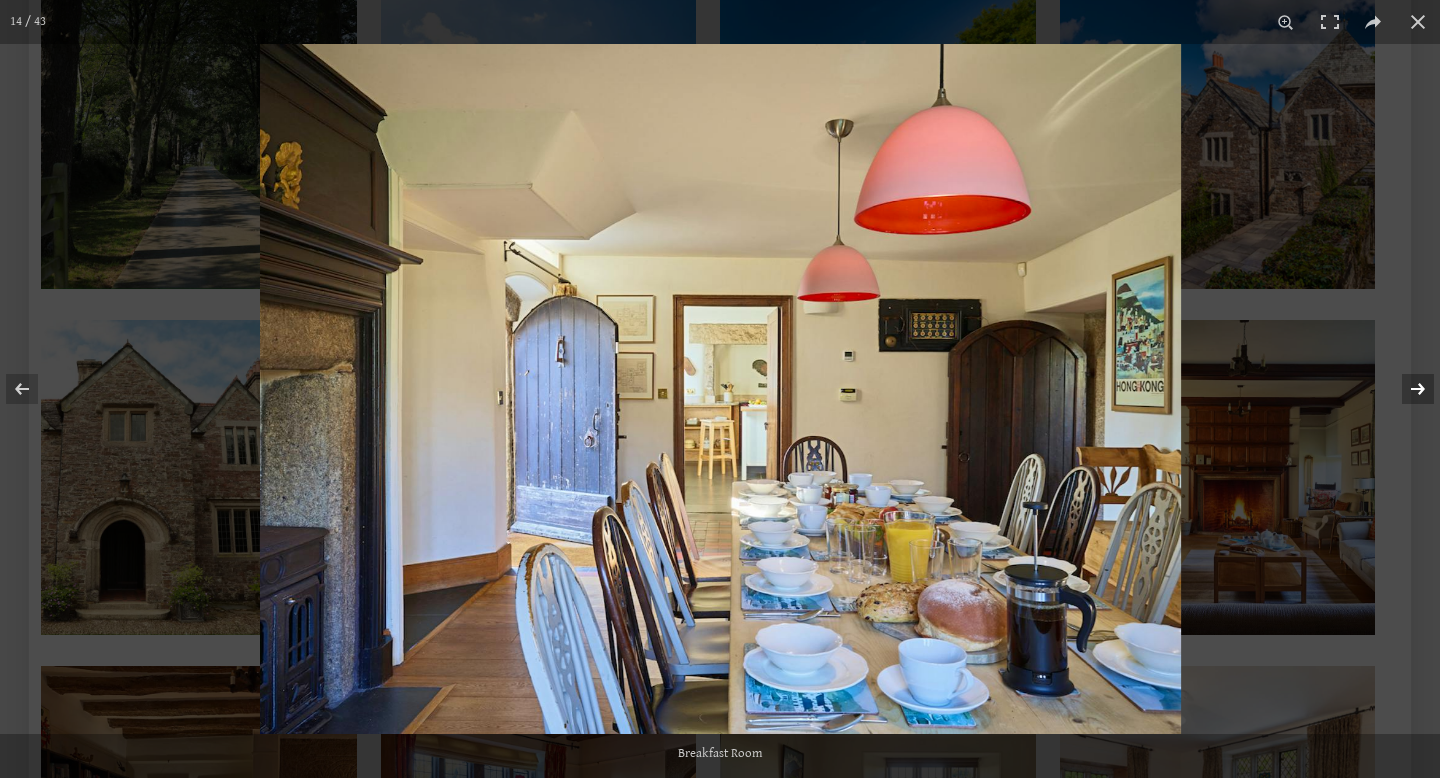 click at bounding box center (1405, 389) 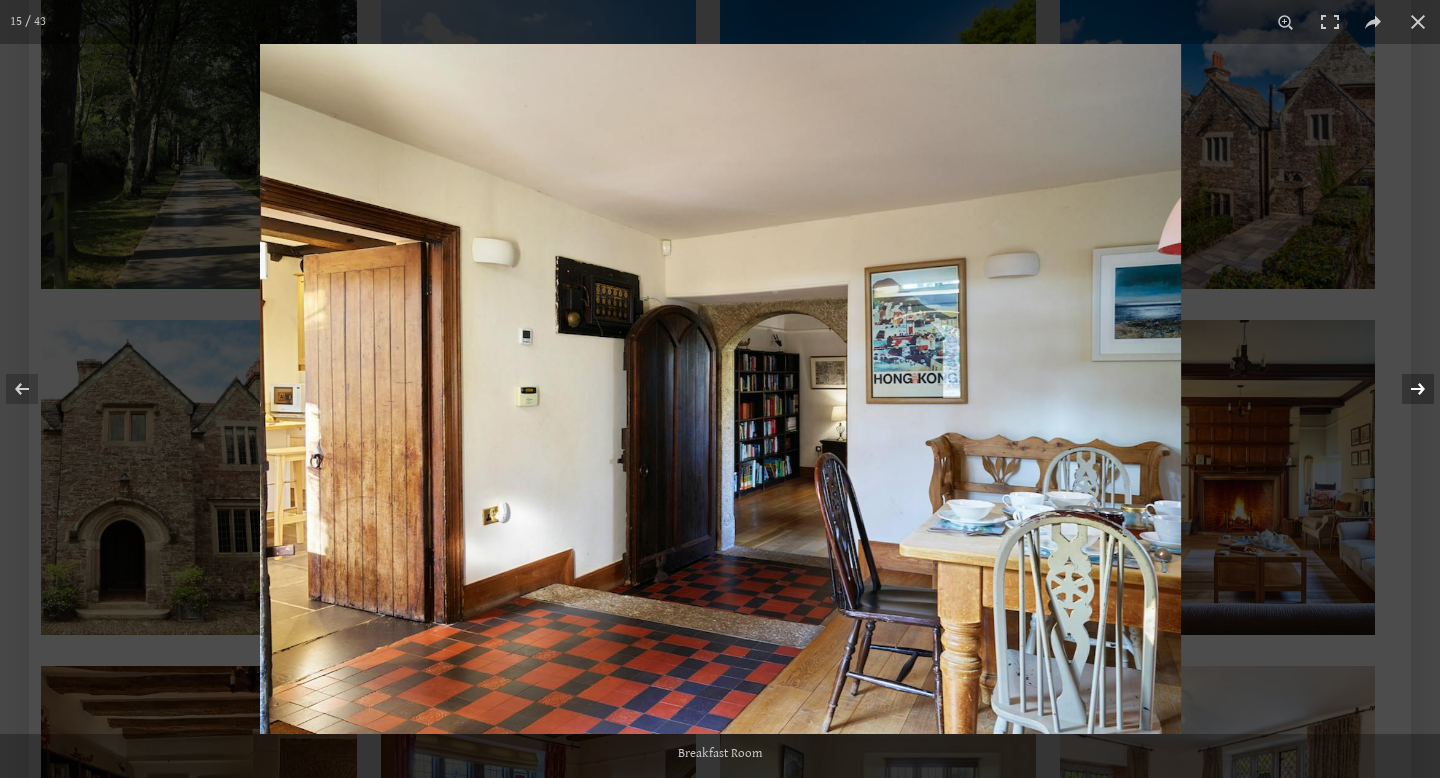 click at bounding box center [1405, 389] 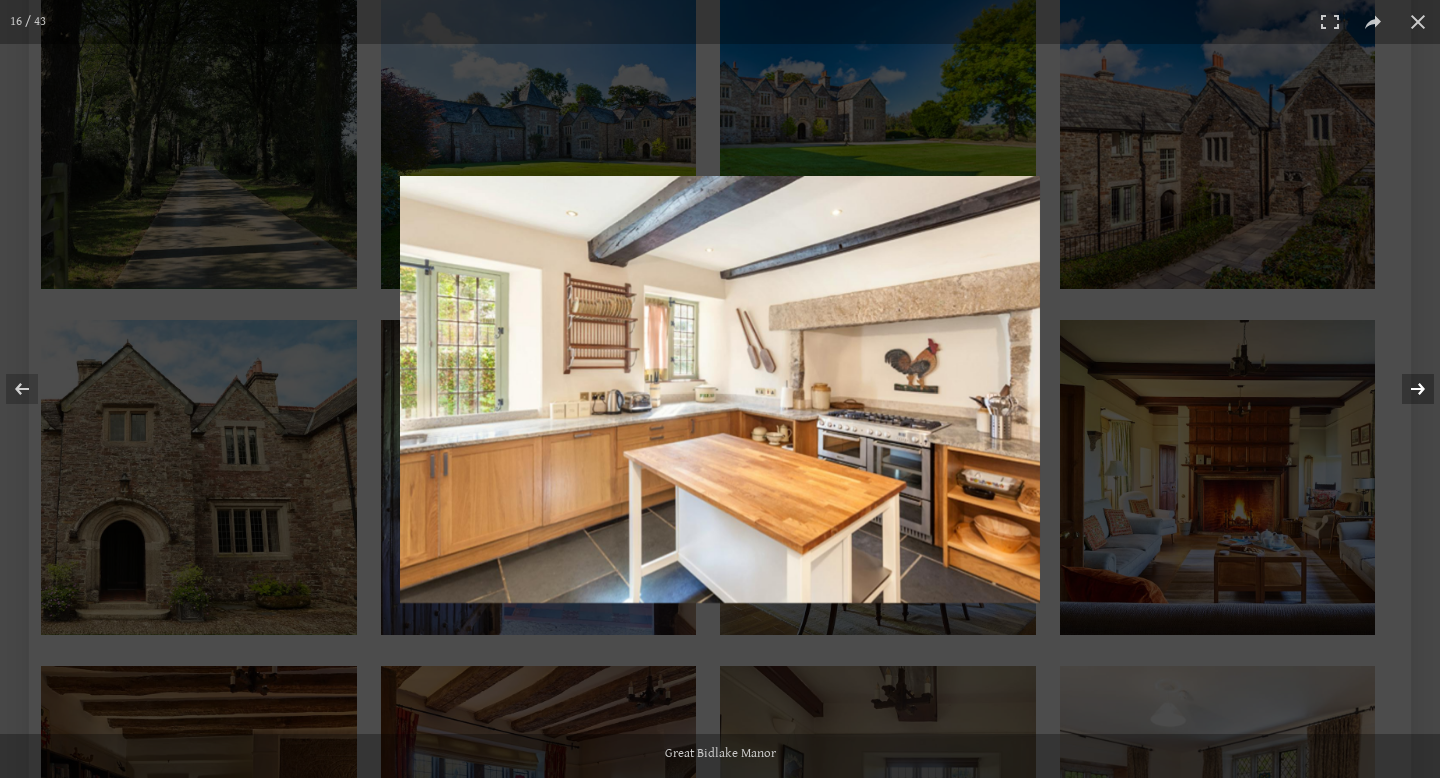 click at bounding box center (1405, 389) 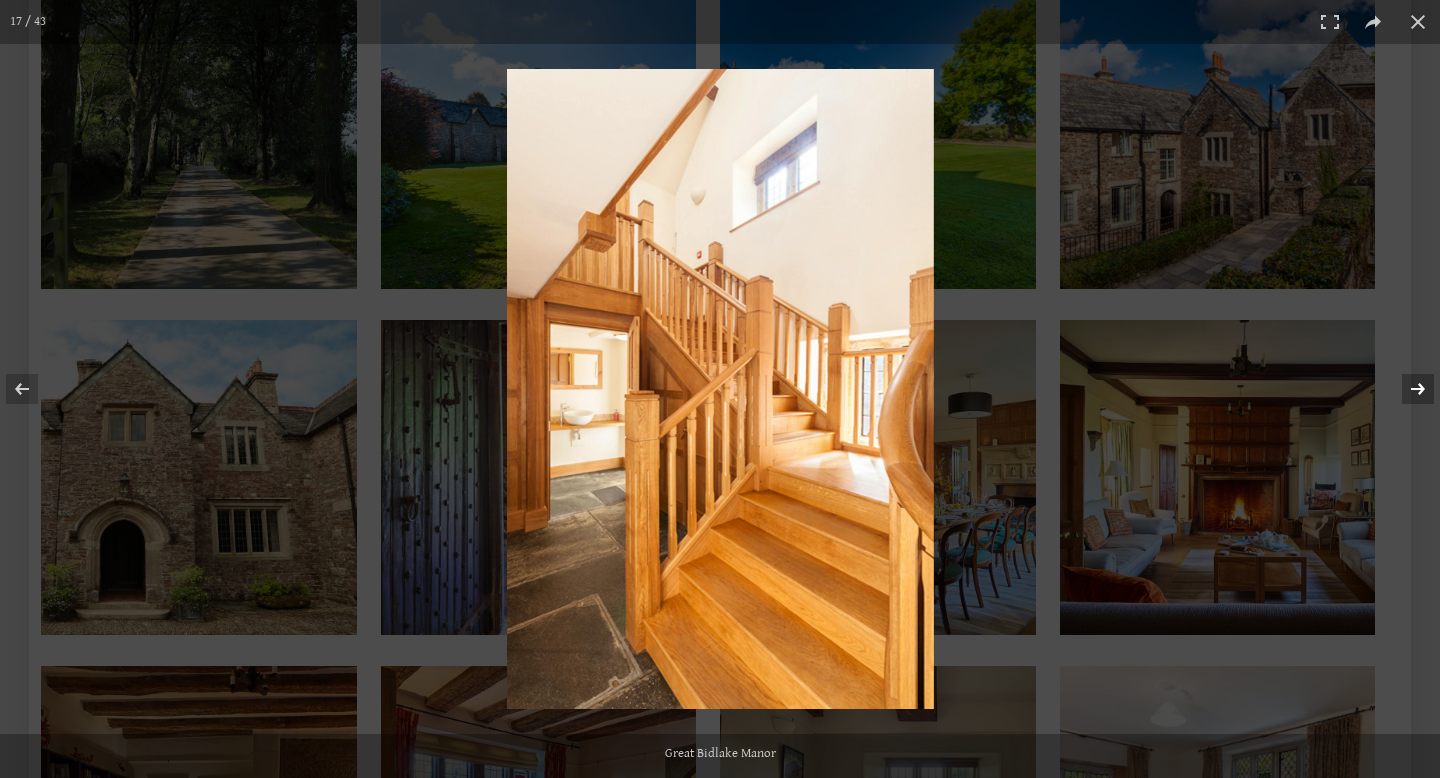 click at bounding box center (1405, 389) 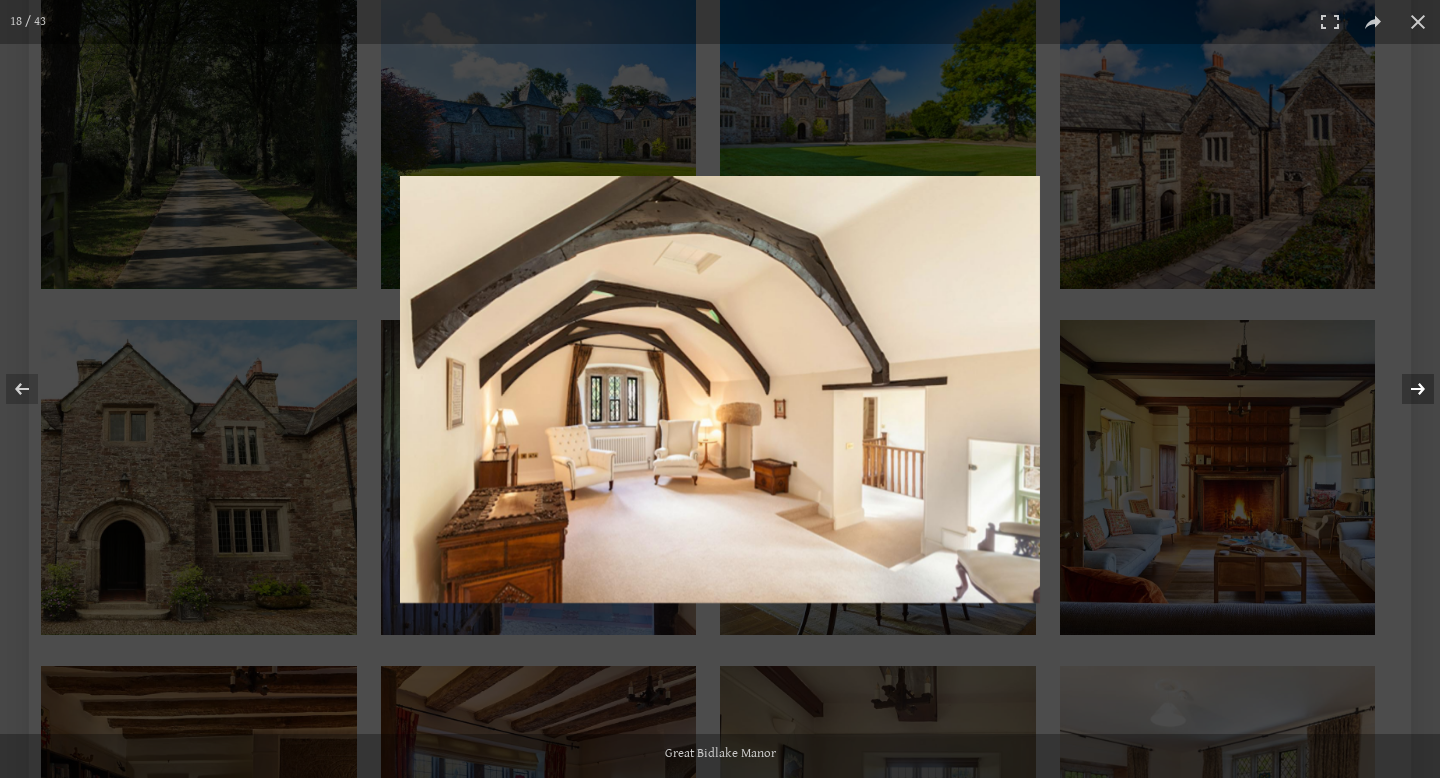 click at bounding box center (1405, 389) 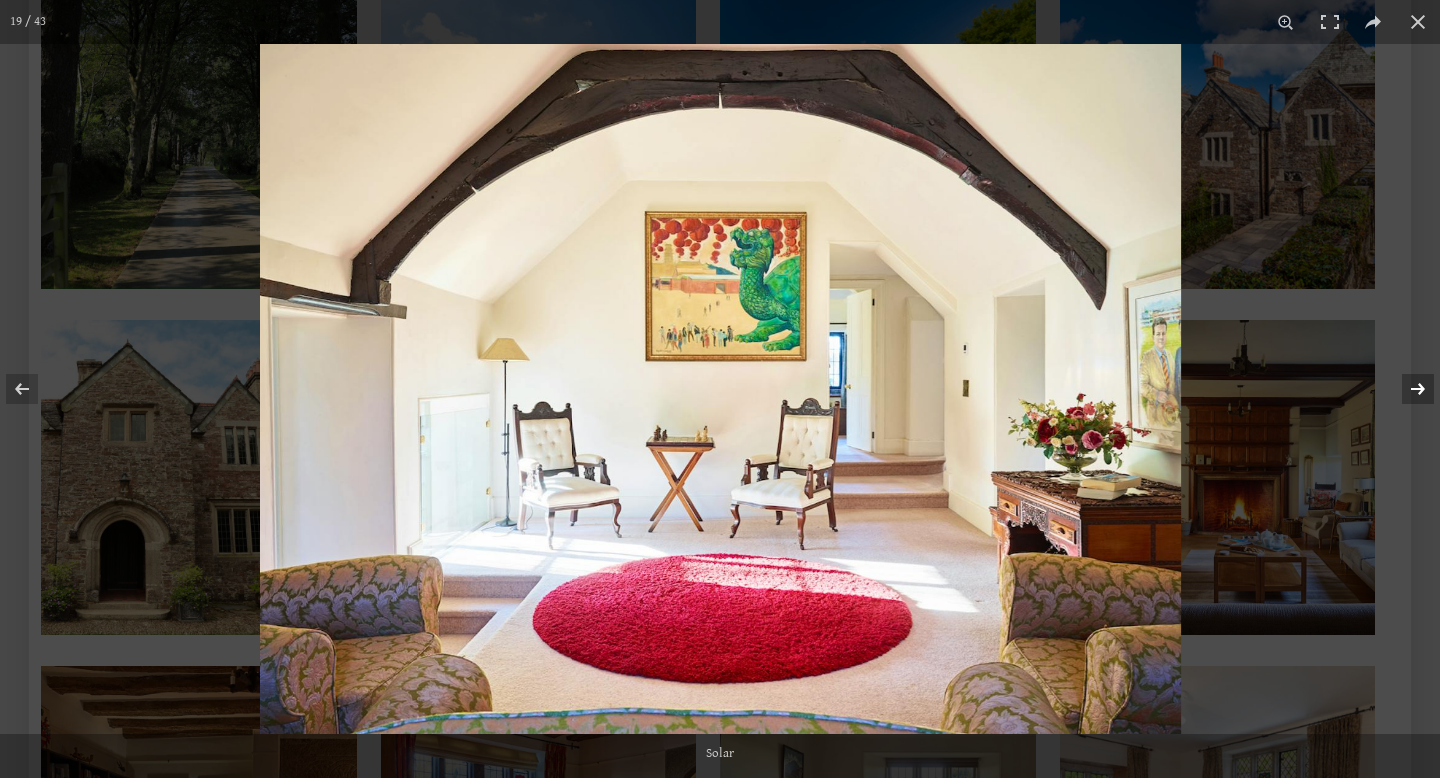 click at bounding box center (1405, 389) 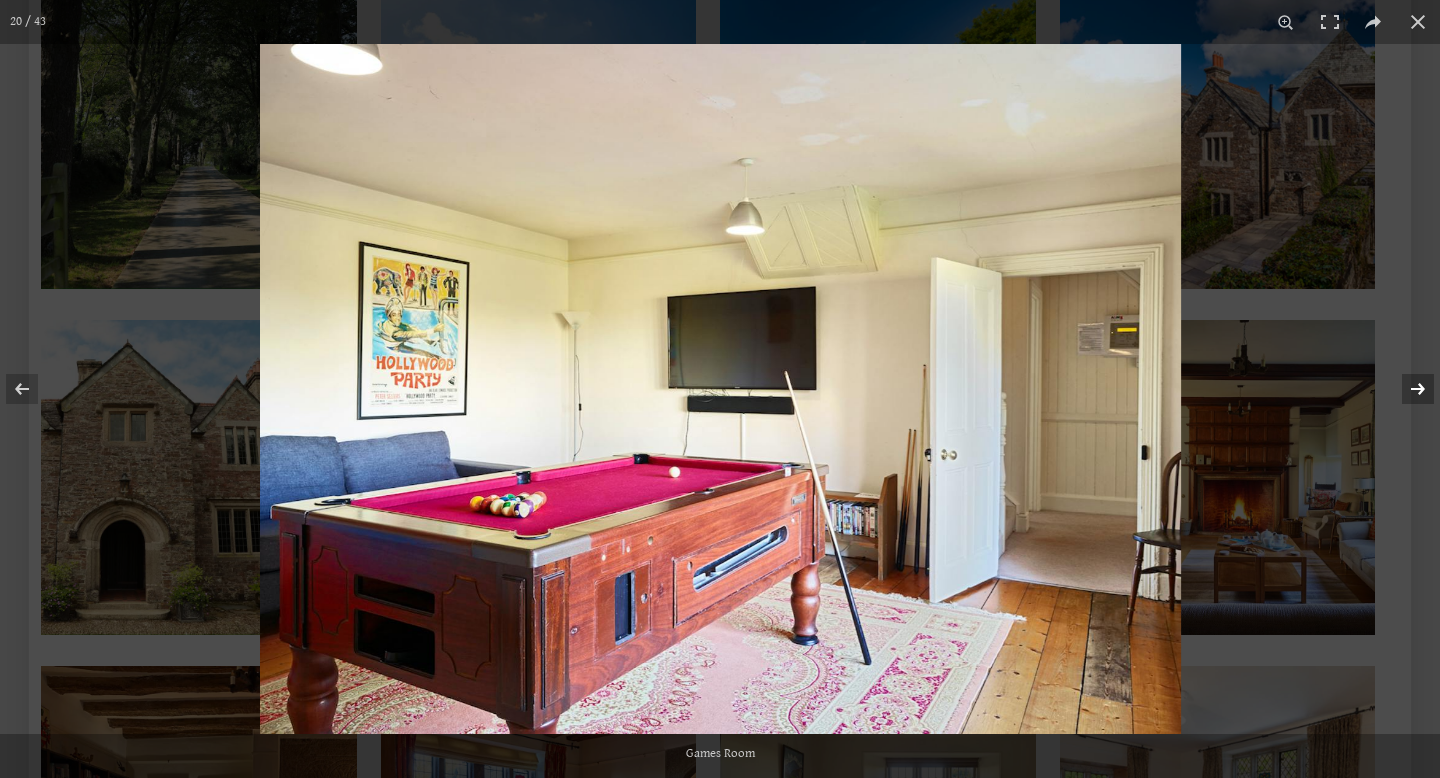 click at bounding box center (1405, 389) 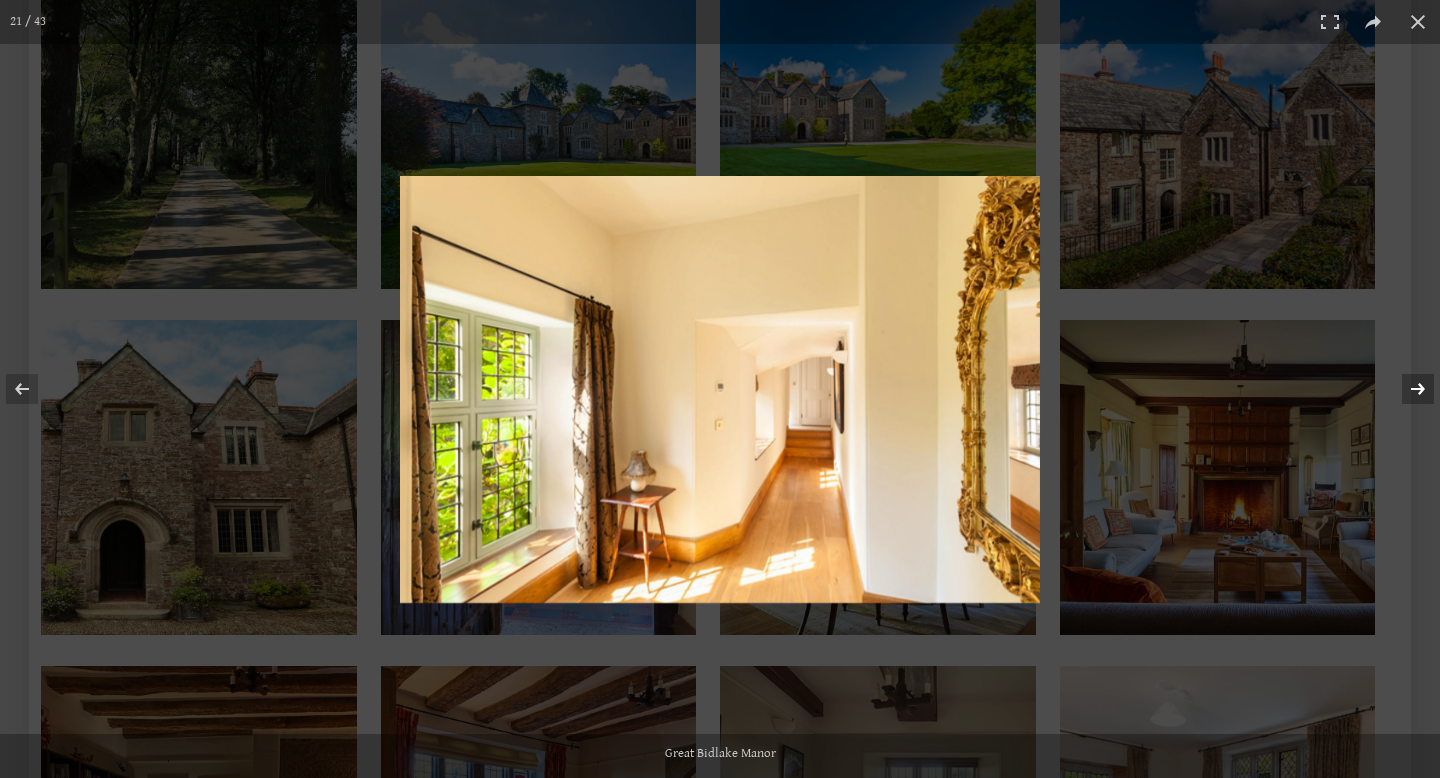 click at bounding box center (1405, 389) 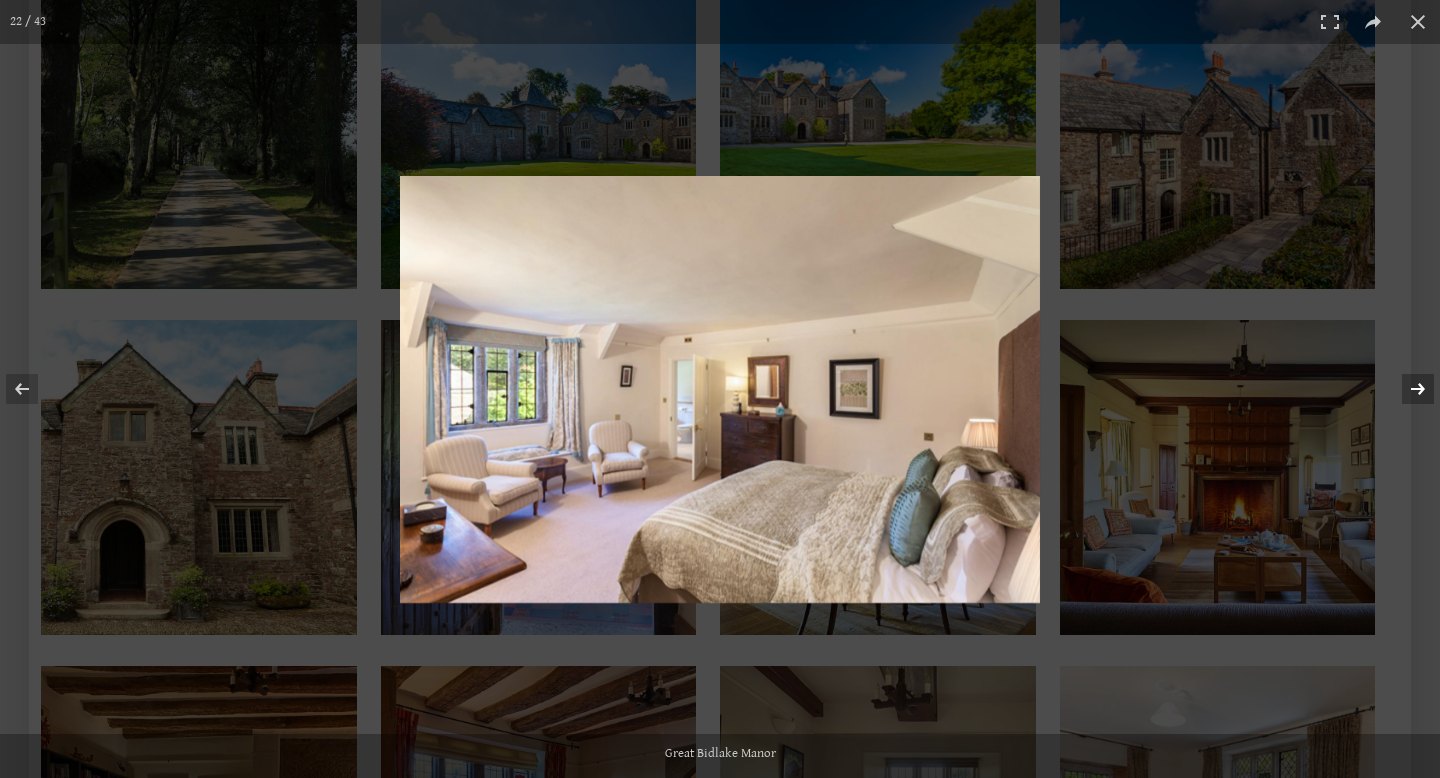 click at bounding box center [1405, 389] 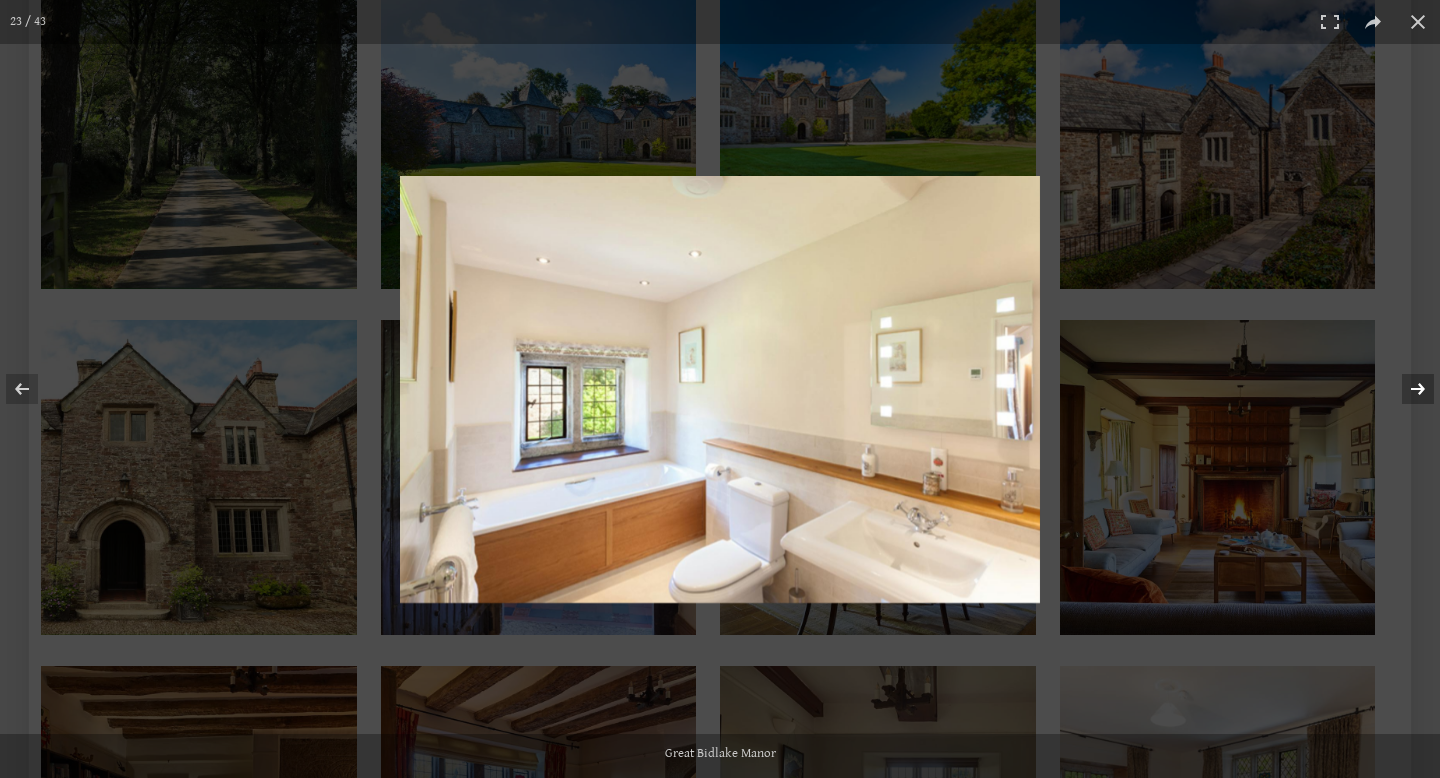 click at bounding box center [1405, 389] 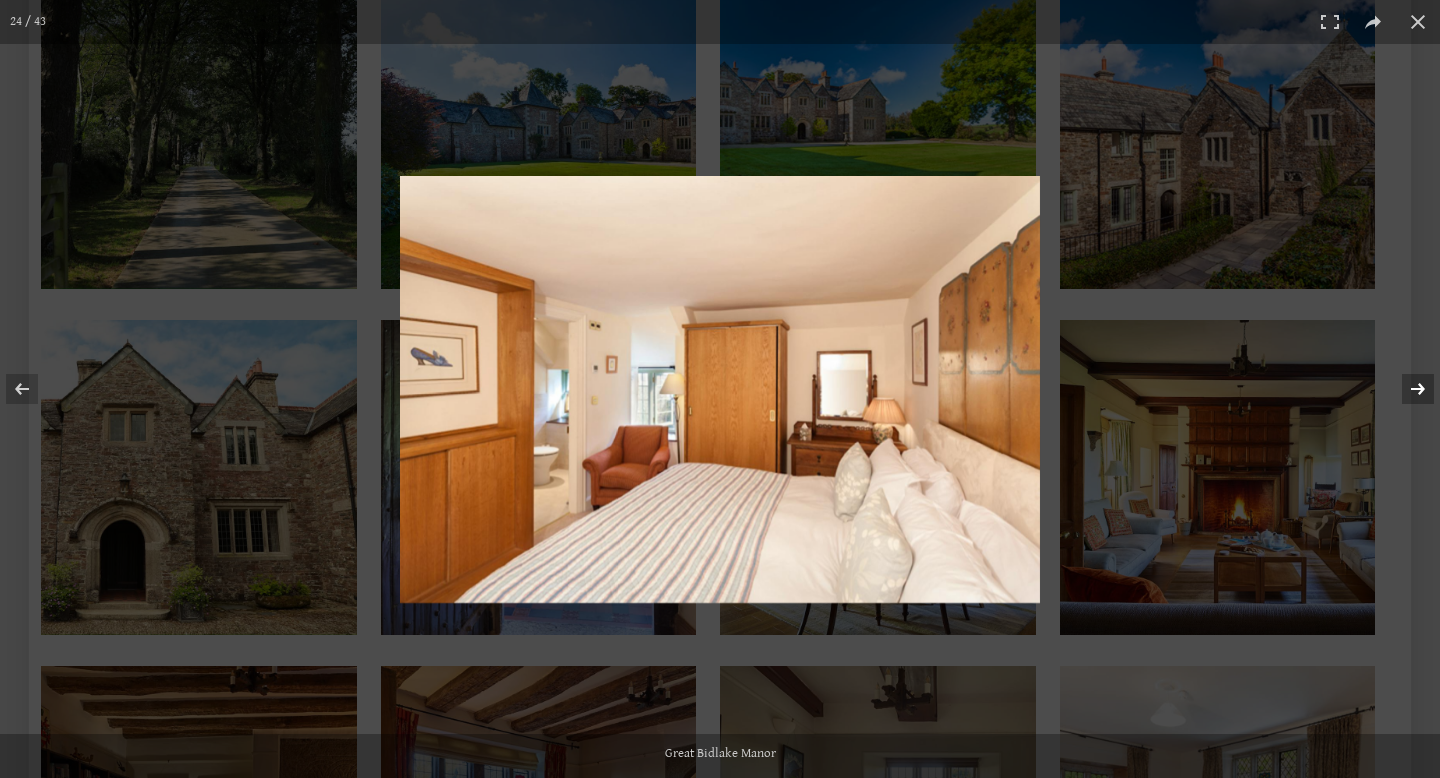 click at bounding box center [1405, 389] 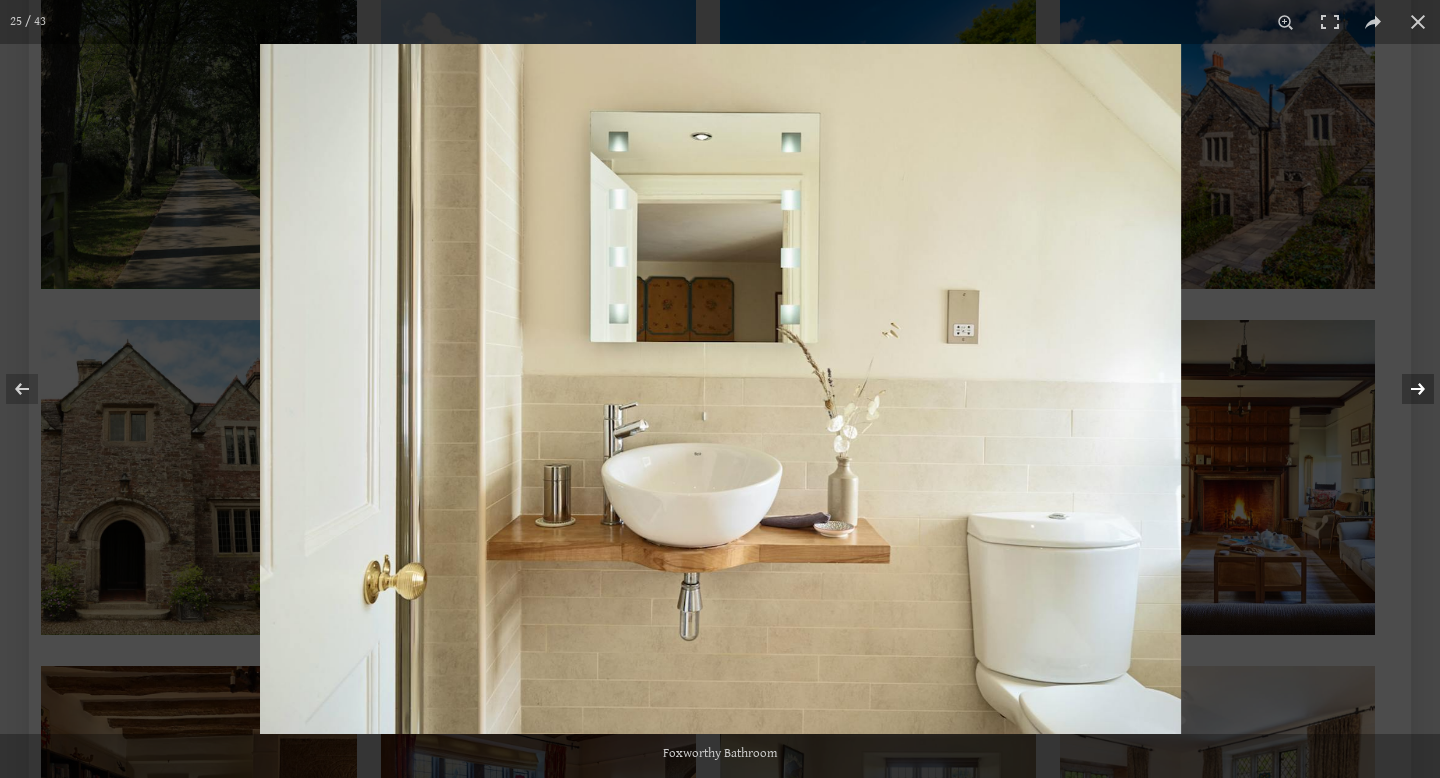 click at bounding box center [1405, 389] 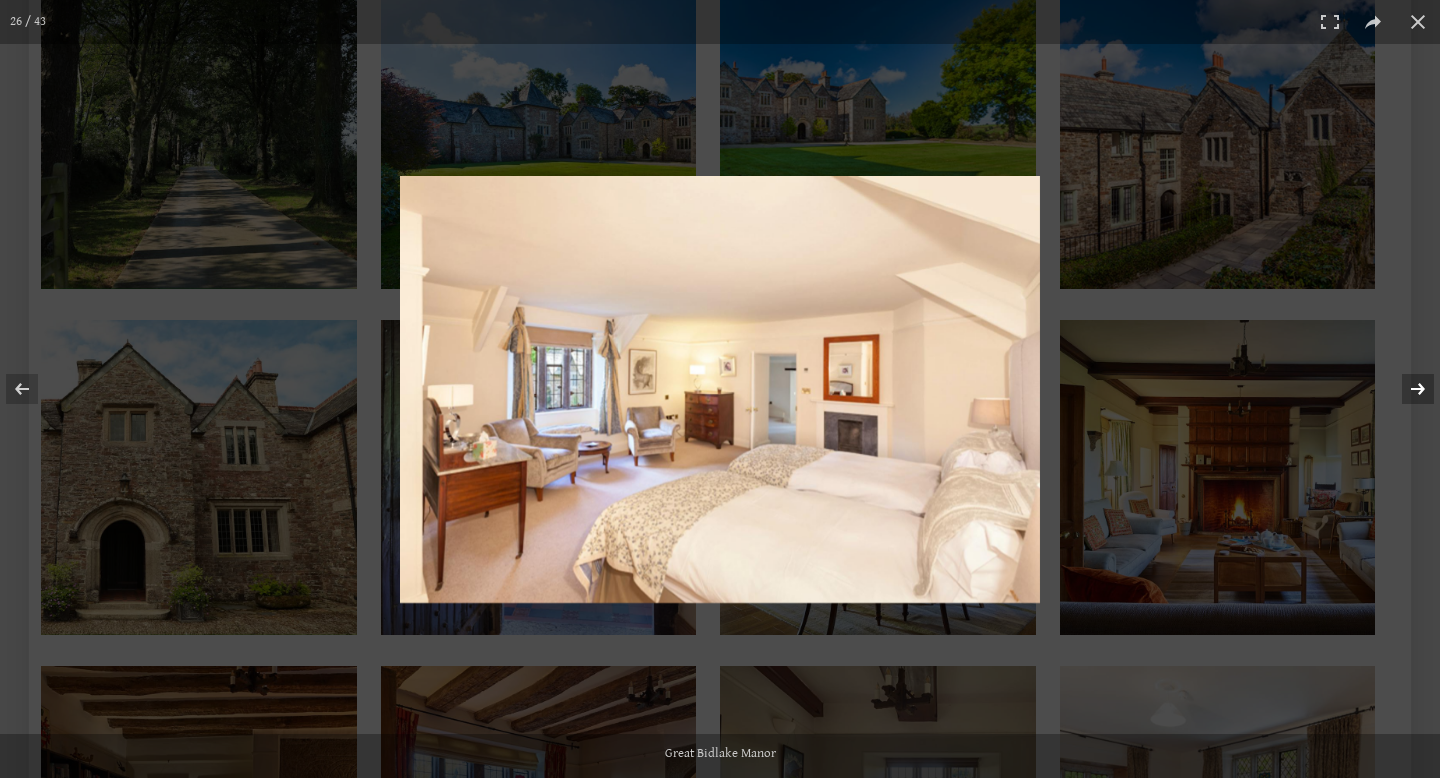 click at bounding box center [1405, 389] 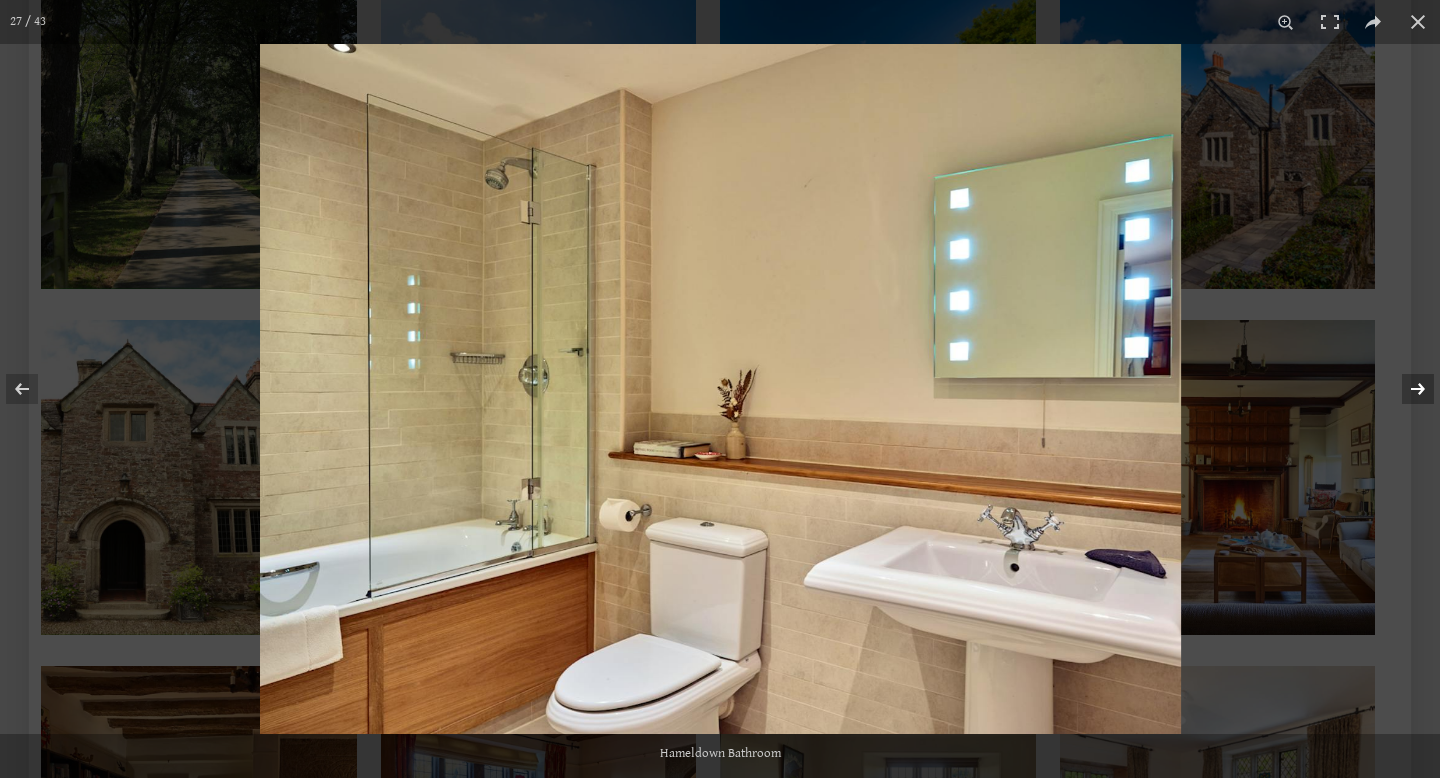 click at bounding box center (1405, 389) 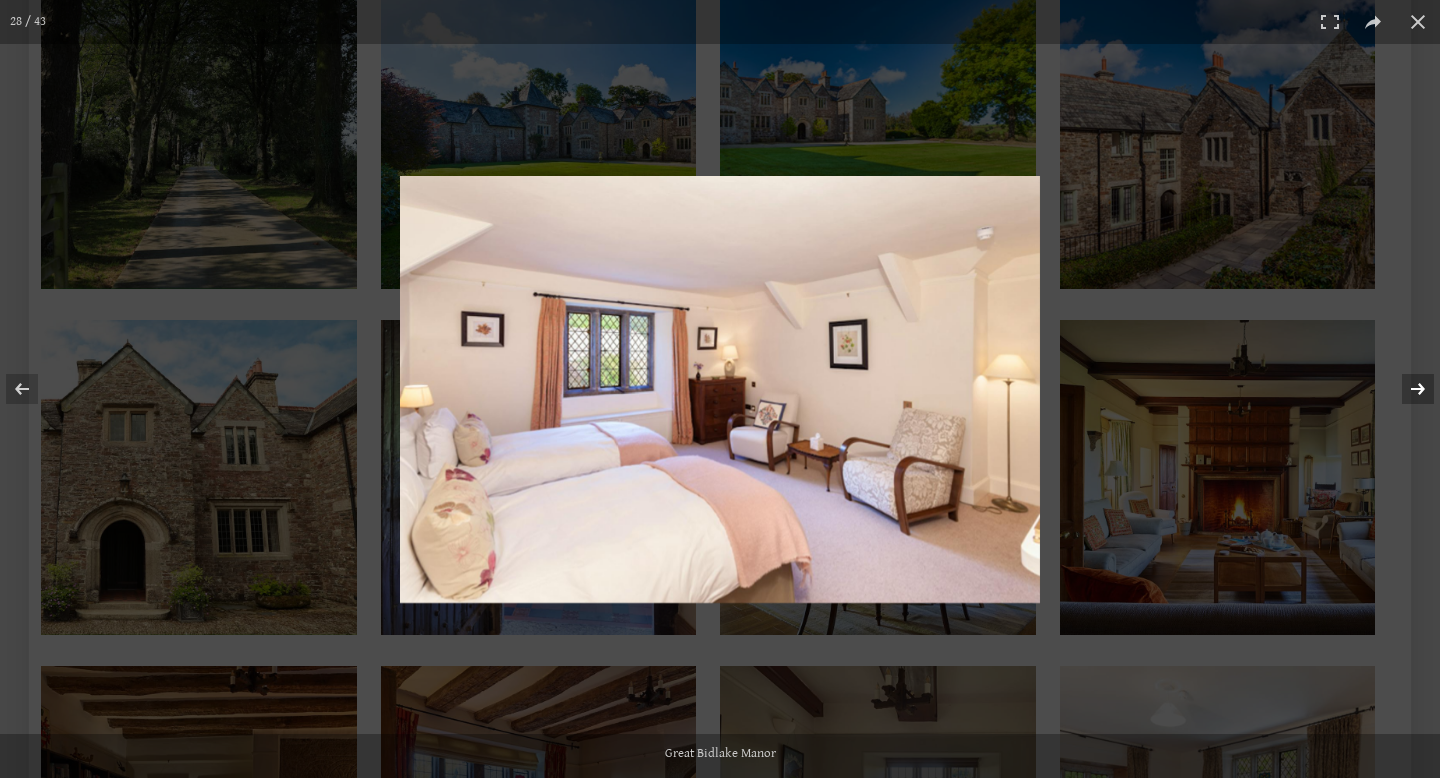 click at bounding box center [1405, 389] 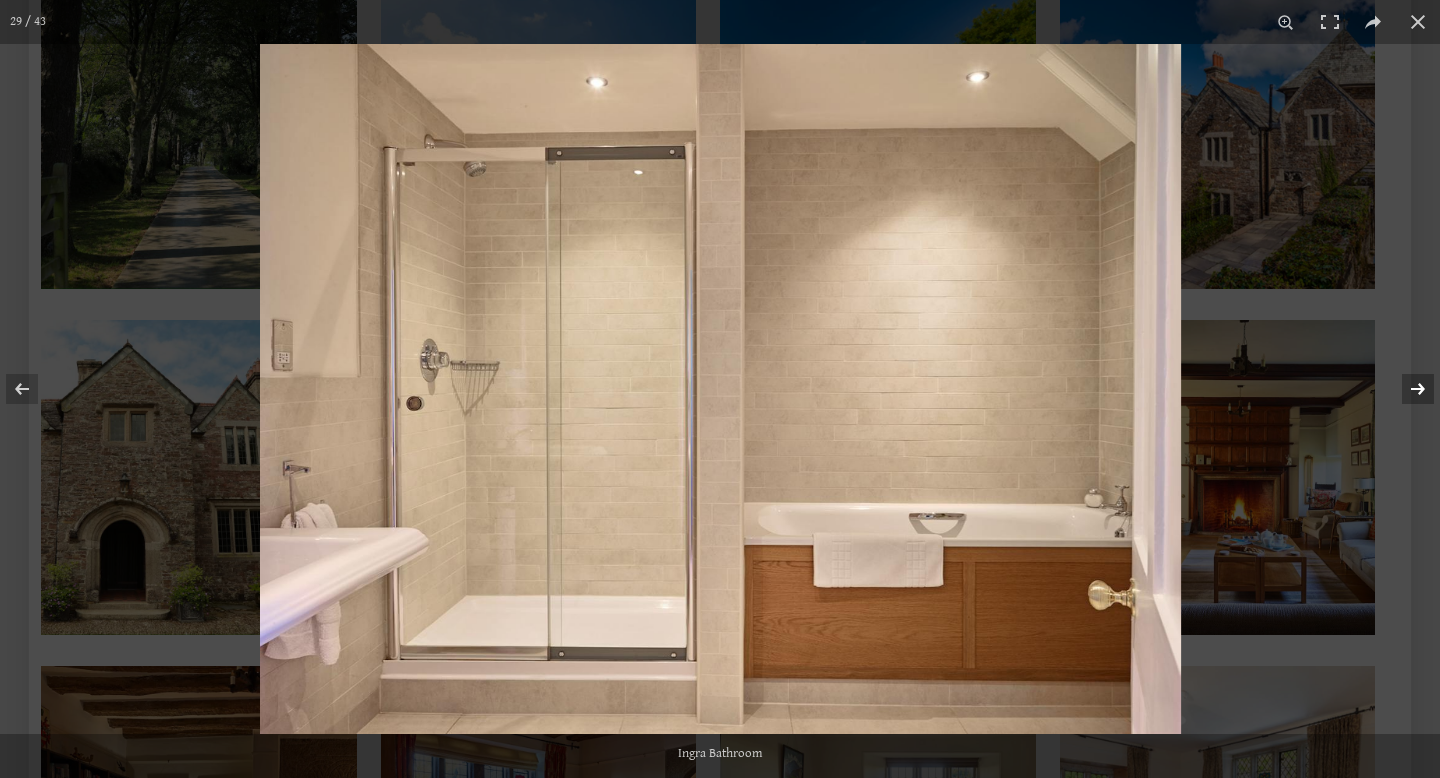 click at bounding box center (1405, 389) 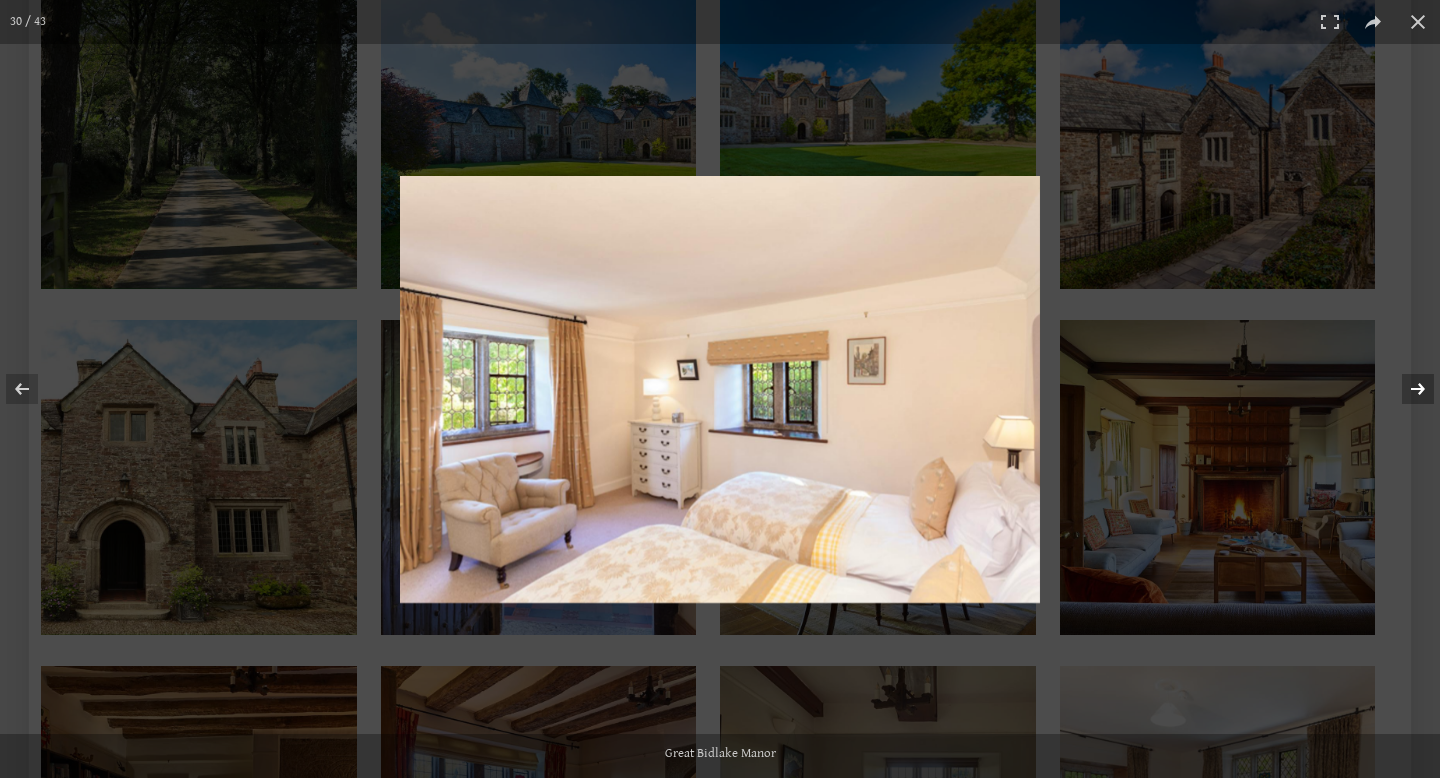 click at bounding box center (1405, 389) 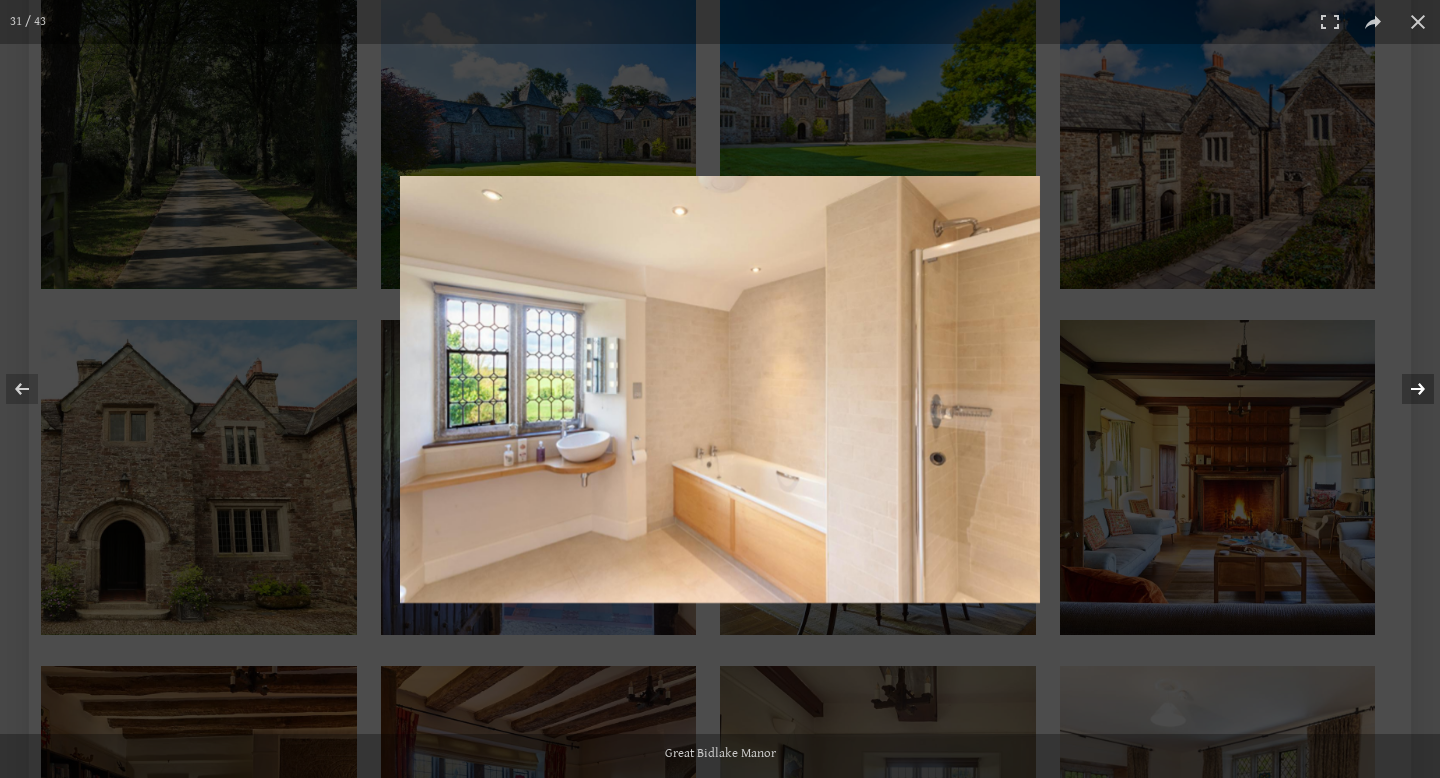 click at bounding box center [1405, 389] 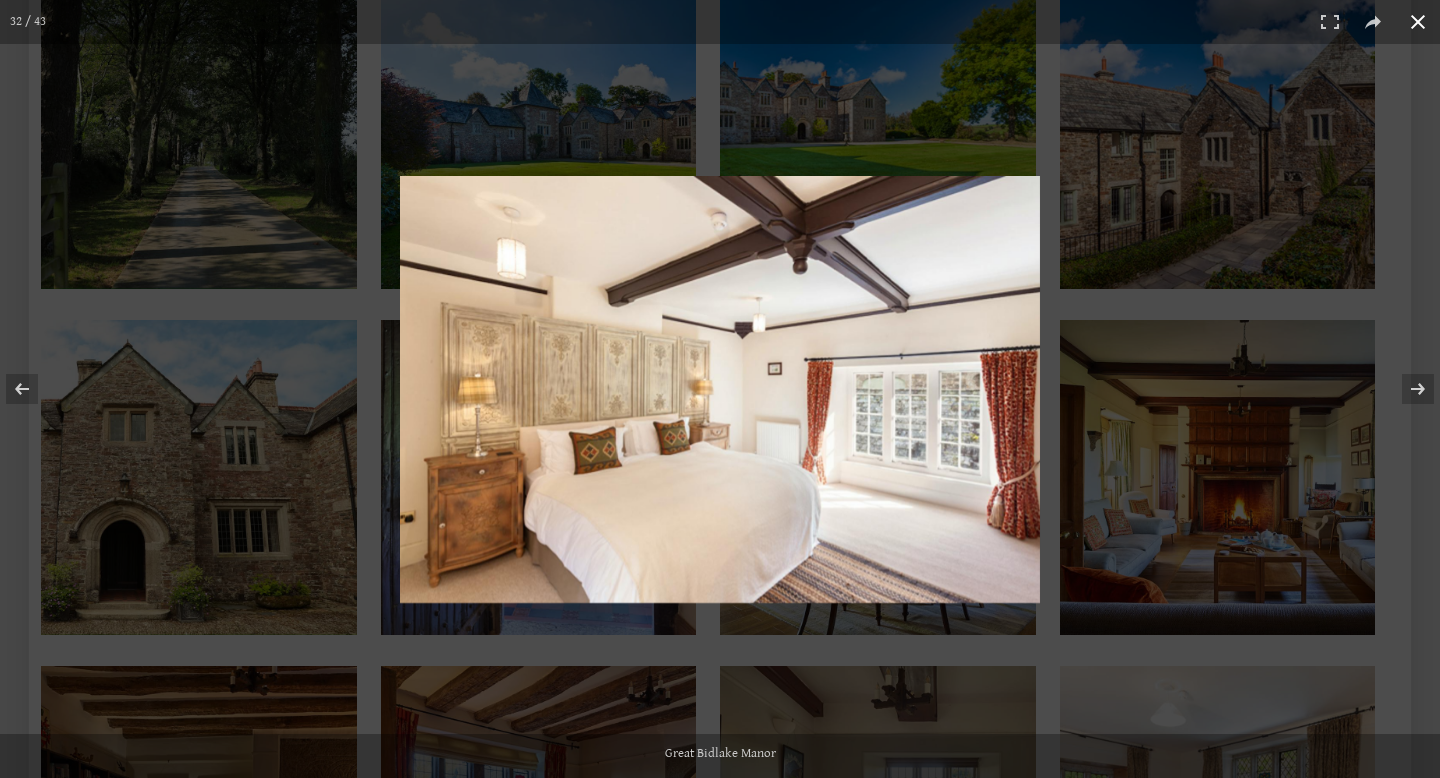 click at bounding box center [720, 389] 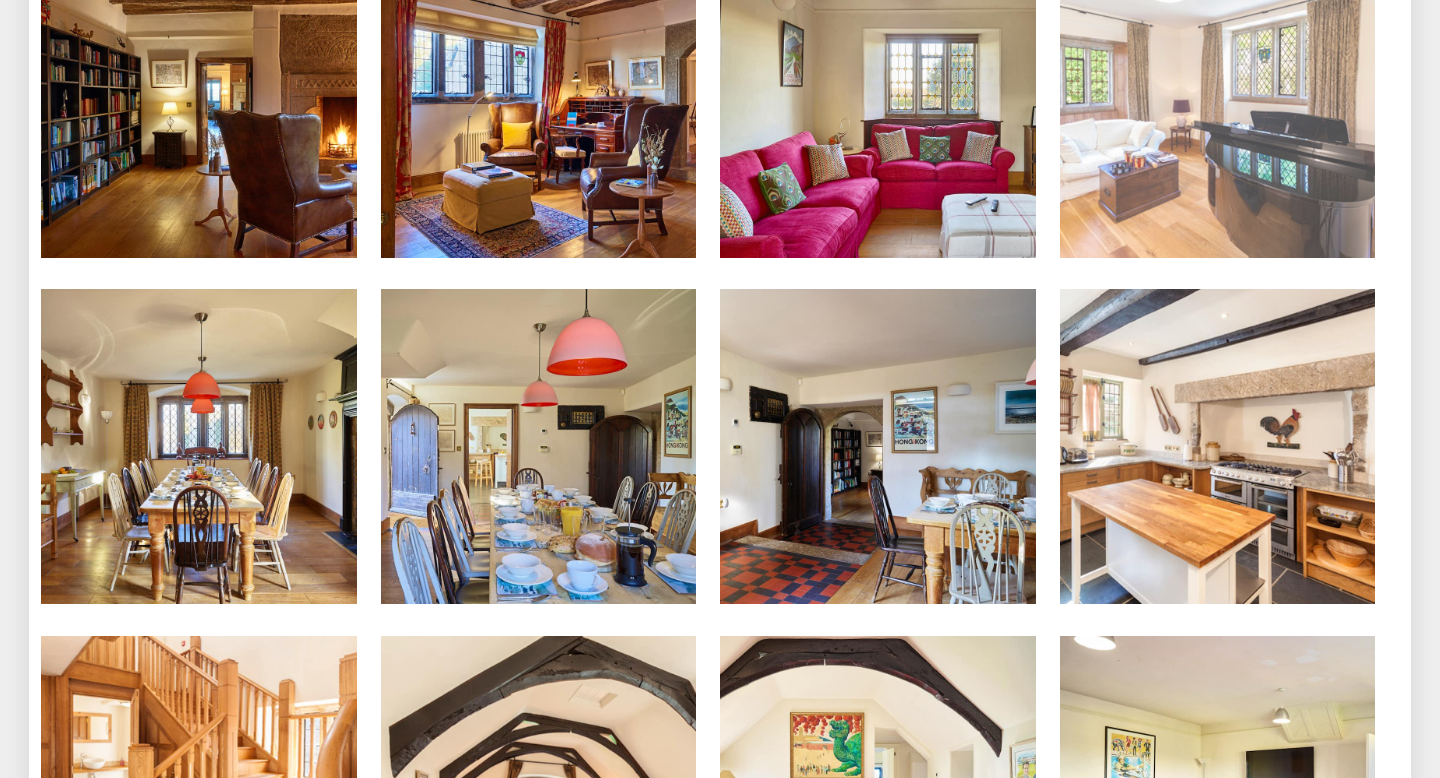 scroll, scrollTop: 1697, scrollLeft: 0, axis: vertical 